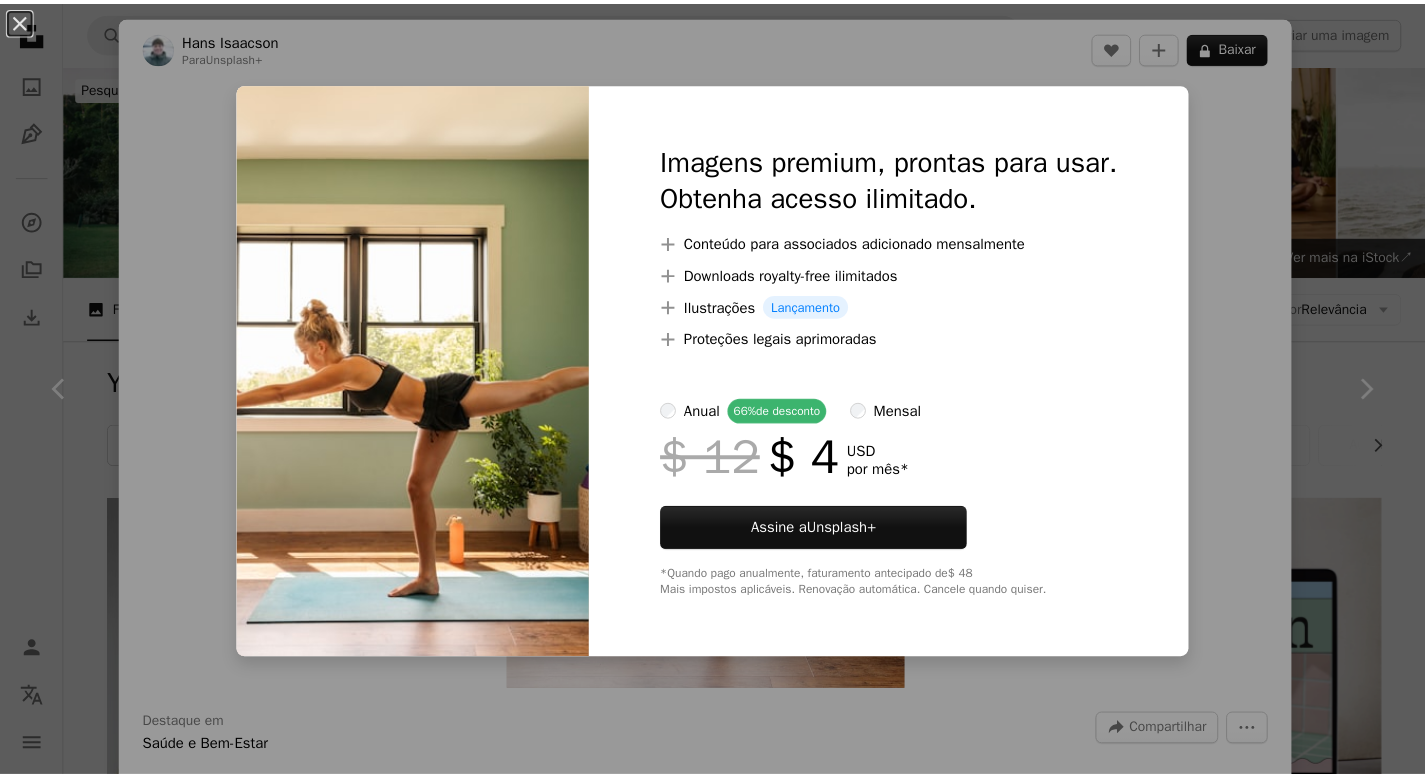 scroll, scrollTop: 14248, scrollLeft: 0, axis: vertical 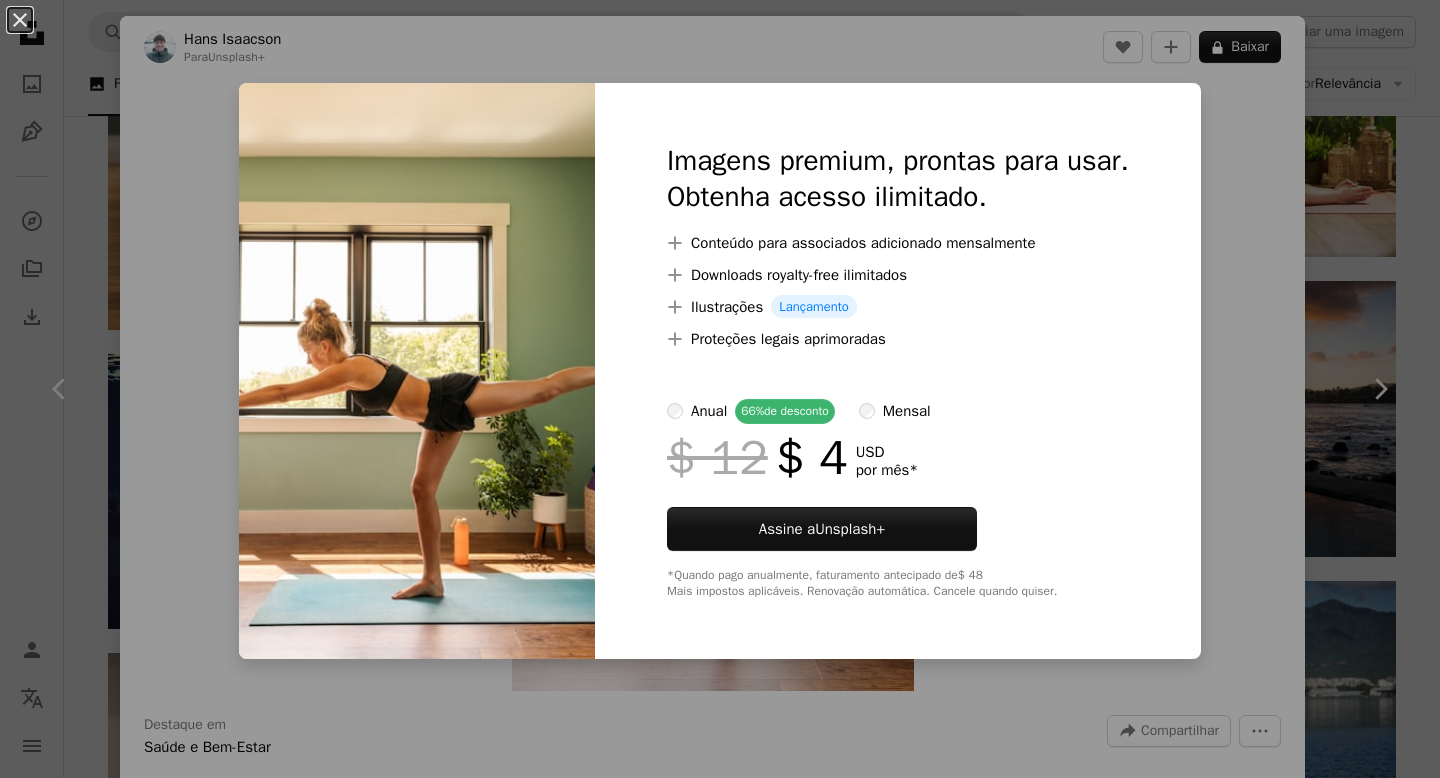 click on "An X shape Imagens premium, prontas para usar. Obtenha acesso ilimitado. A plus sign Conteúdo para associados adicionado mensalmente A plus sign Downloads royalty-free ilimitados A plus sign Ilustrações  Lançamento A plus sign Proteções legais aprimoradas anual 66%  de desconto mensal $ 12   $ 4 USD por mês * Assine a  Unsplash+ *Quando pago anualmente, faturamento antecipado de  $ 48 Mais impostos aplicáveis. Renovação automática. Cancele quando quiser." at bounding box center (720, 389) 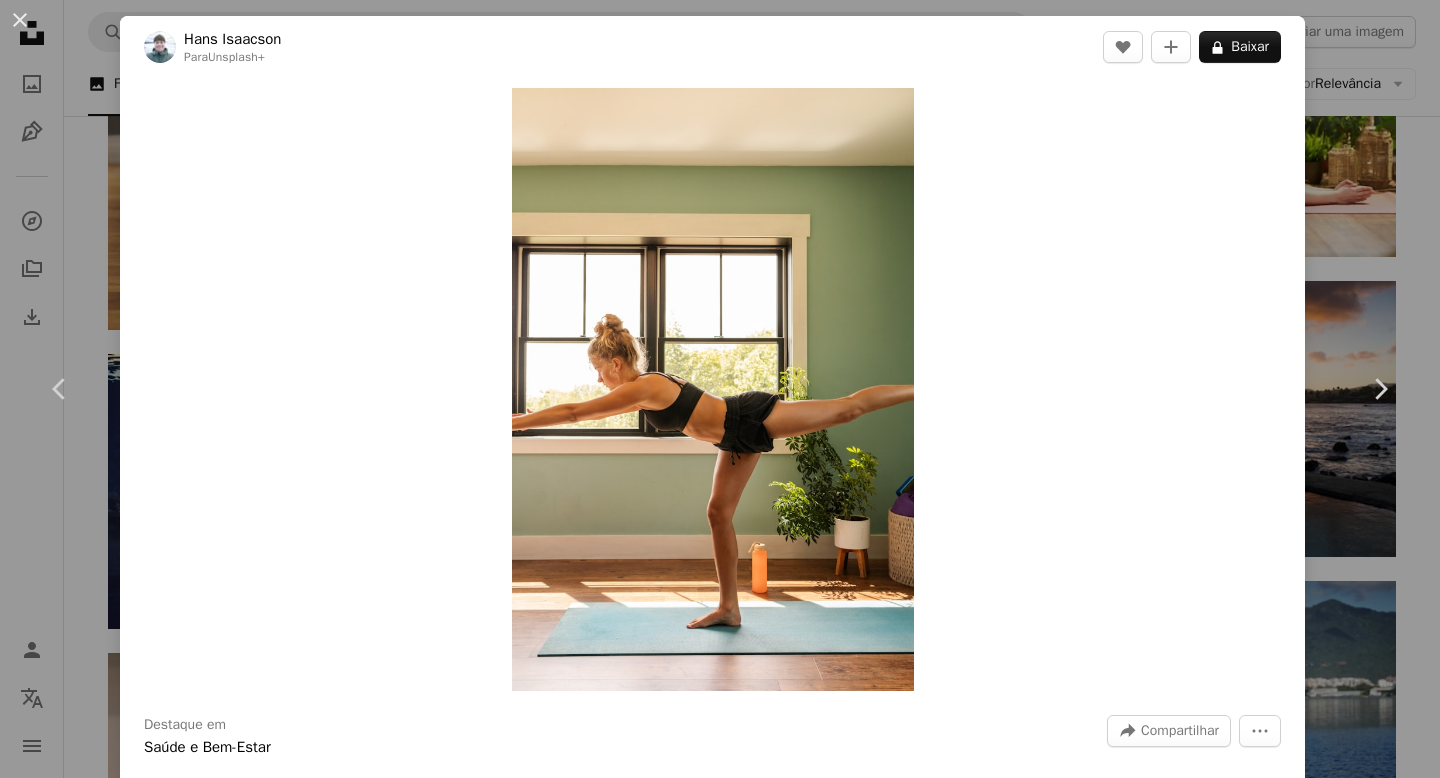 click on "An X shape Chevron left Chevron right [FIRST] [LAST] Para  Unsplash+ A heart A plus sign A lock Baixar Zoom in Destaque em Saúde e Bem-Estar A forward-right arrow Compartilhar More Actions Calendar outlined Publicada em  [DATE] Safety Com a  Licença da Unsplash+ ioga meditação bem-estar exercício pilates Bem-estar posar meditar aula de yoga alongamento tapete de yoga esticar estúdio de yoga prática Exercício Poses professor de yoga Imagens Creative Commons Desta série Chevron right Plus sign for Unsplash+ Plus sign for Unsplash+ Plus sign for Unsplash+ Plus sign for Unsplash+ Plus sign for Unsplash+ Plus sign for Unsplash+ Plus sign for Unsplash+ Plus sign for Unsplash+ Plus sign for Unsplash+ Plus sign for Unsplash+ Imagens relacionadas Plus sign for Unsplash+ A heart A plus sign [FIRST] [LAST] Para  Unsplash+ A lock Baixar Plus sign for Unsplash+ A heart A plus sign [FIRST] [LAST] Para  Unsplash+ A lock Baixar Plus sign for Unsplash+ A heart A plus sign [FIRST] [LAST] Para  Unsplash+" at bounding box center (720, 389) 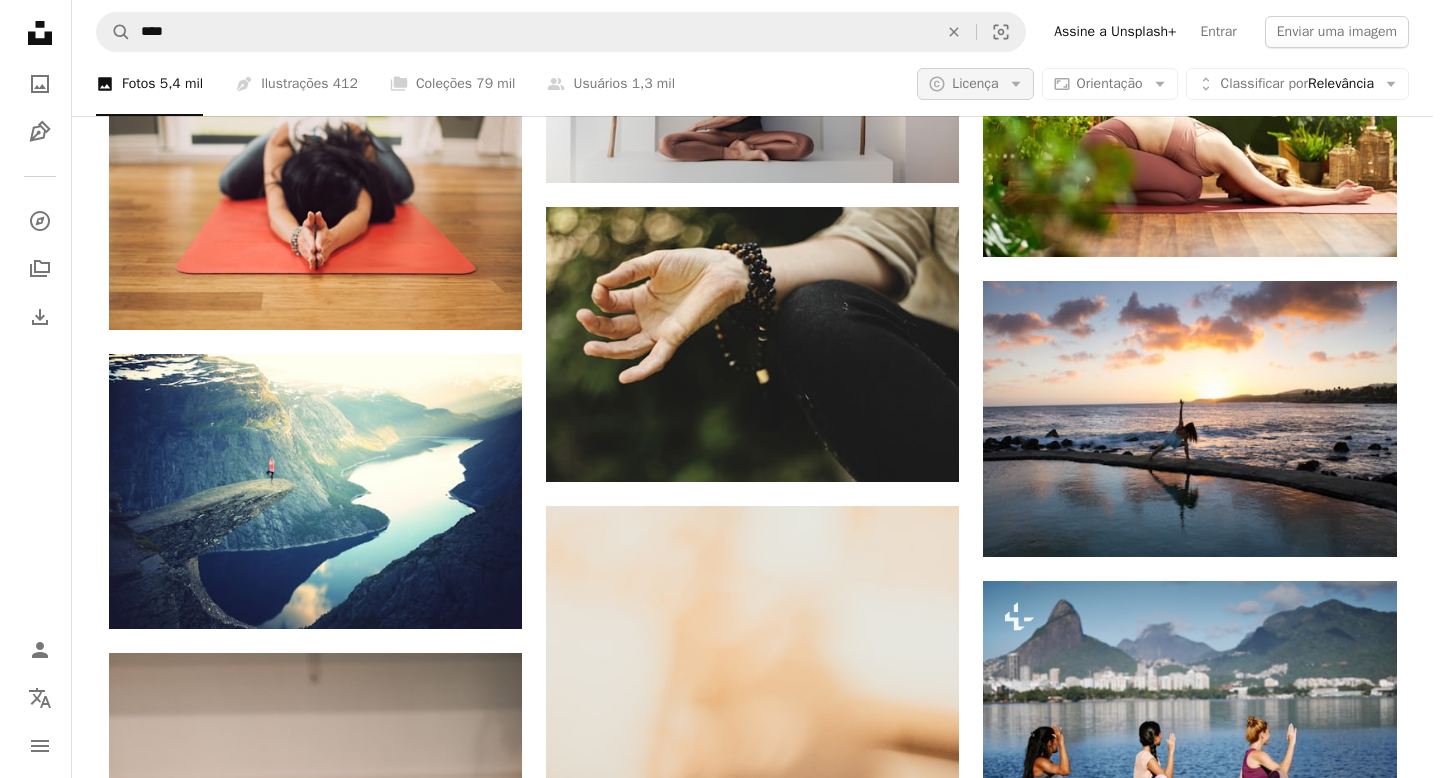 scroll, scrollTop: 0, scrollLeft: 0, axis: both 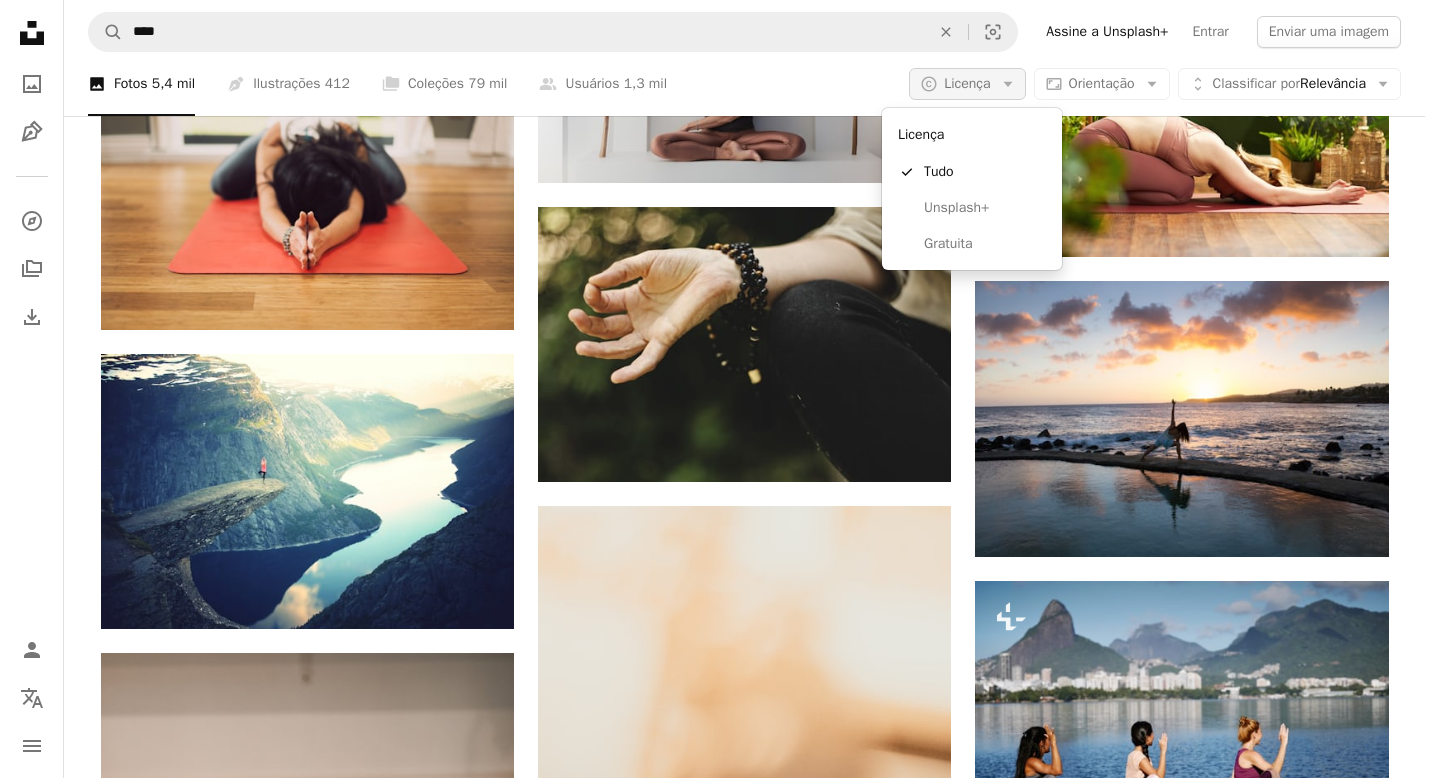 click on "Licença" at bounding box center (967, 83) 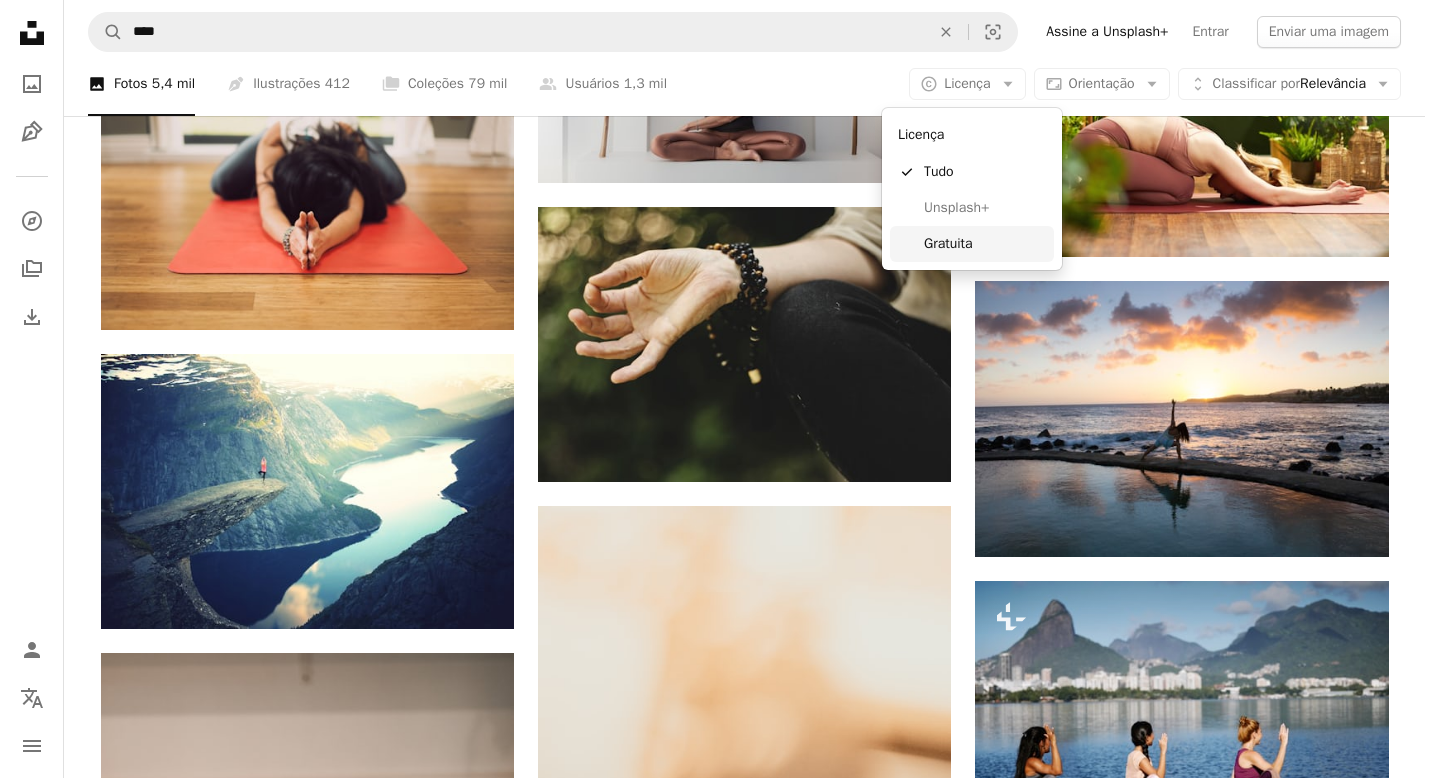 click on "Gratuita" at bounding box center [985, 244] 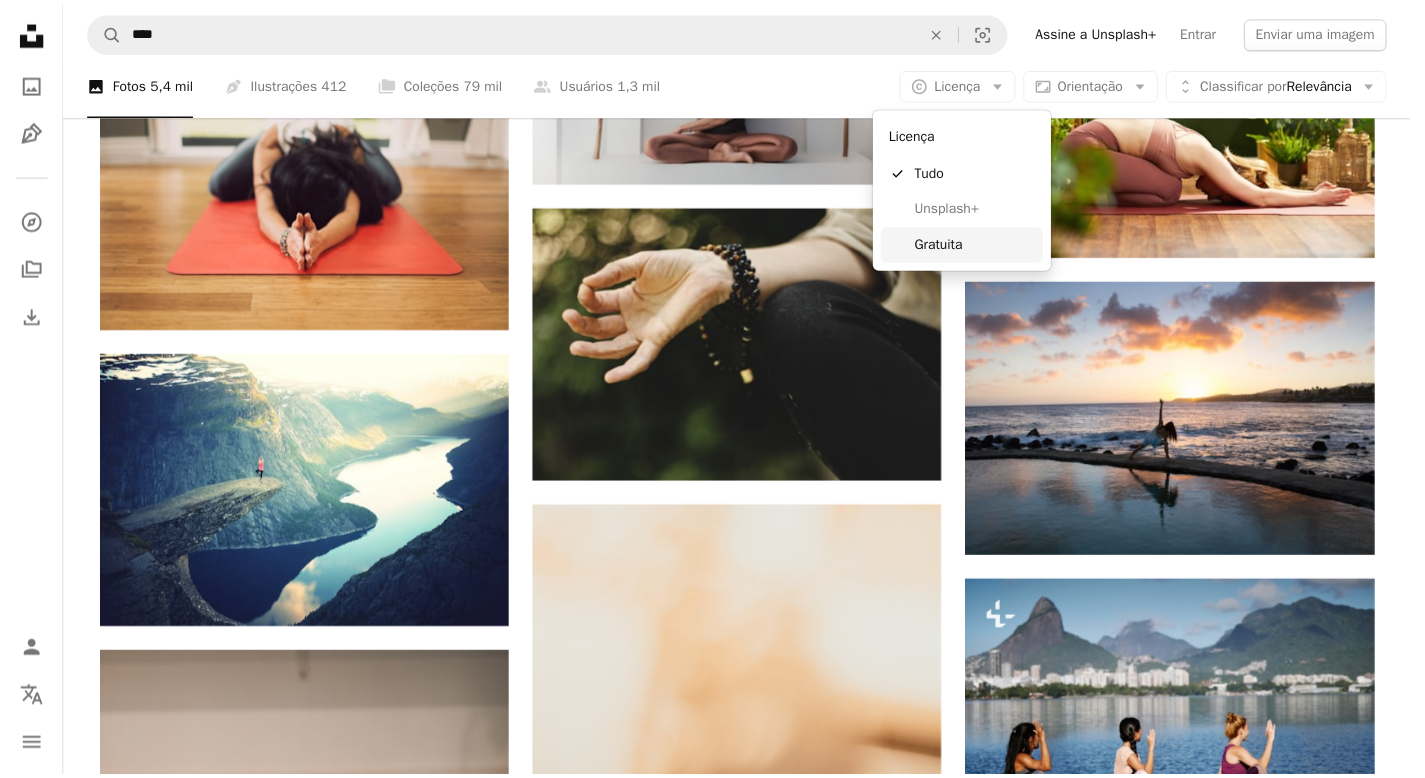 scroll, scrollTop: 0, scrollLeft: 0, axis: both 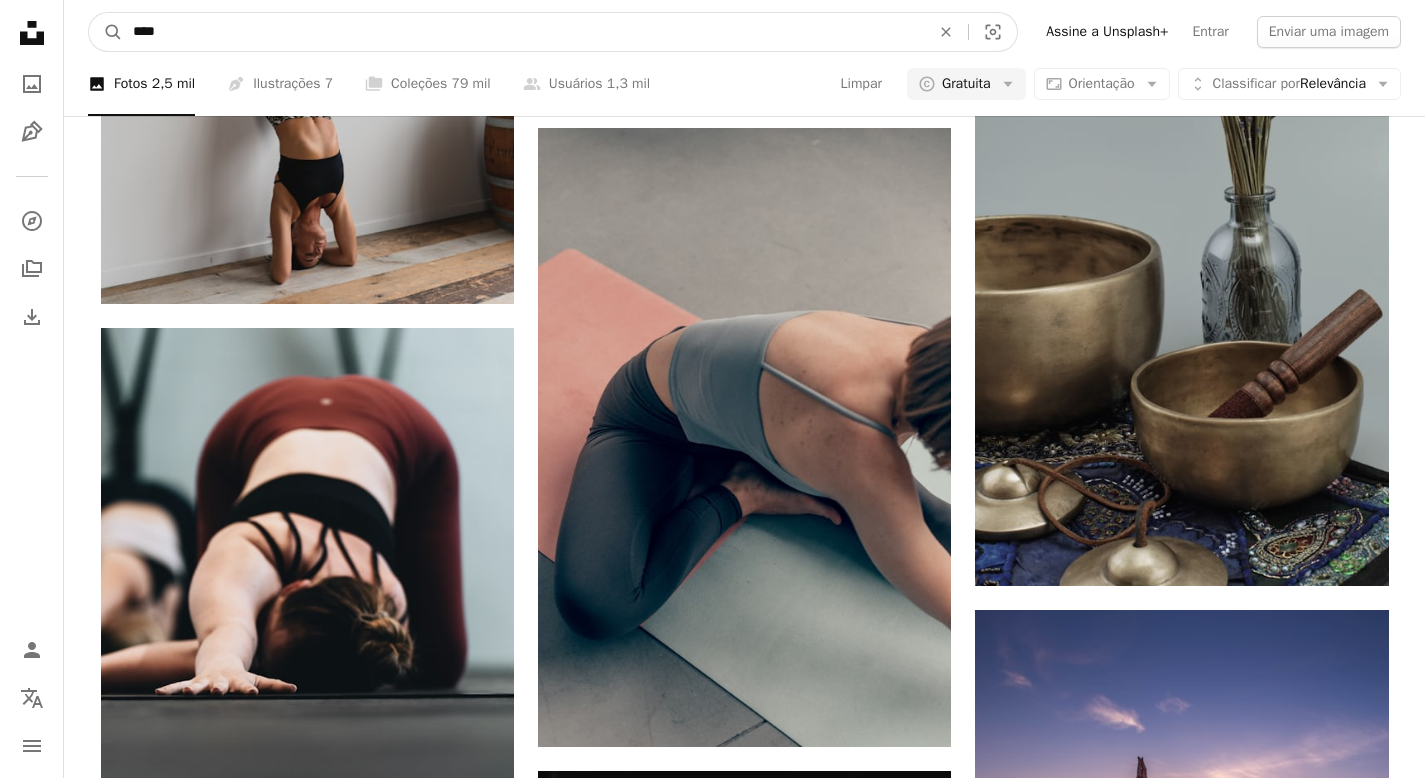 click on "****" at bounding box center [523, 32] 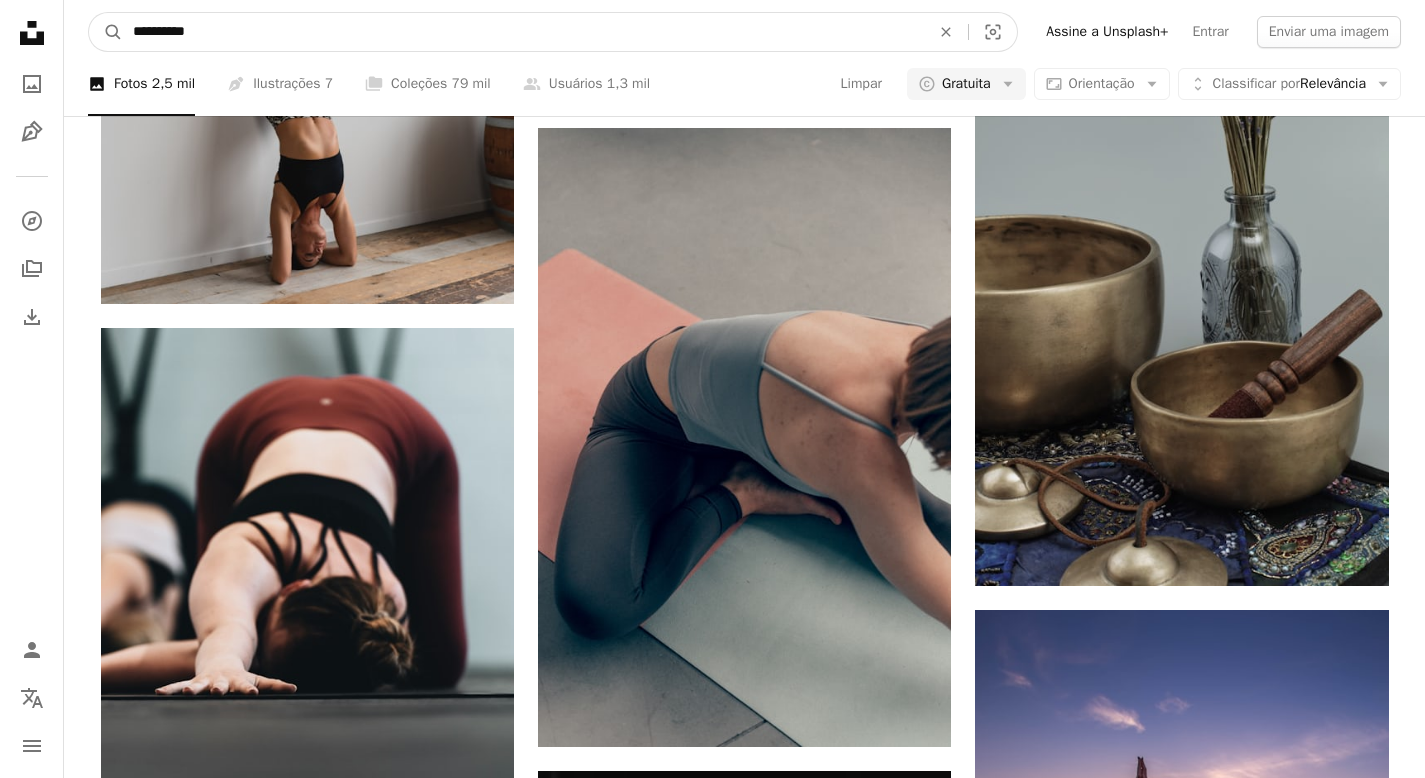 type on "**********" 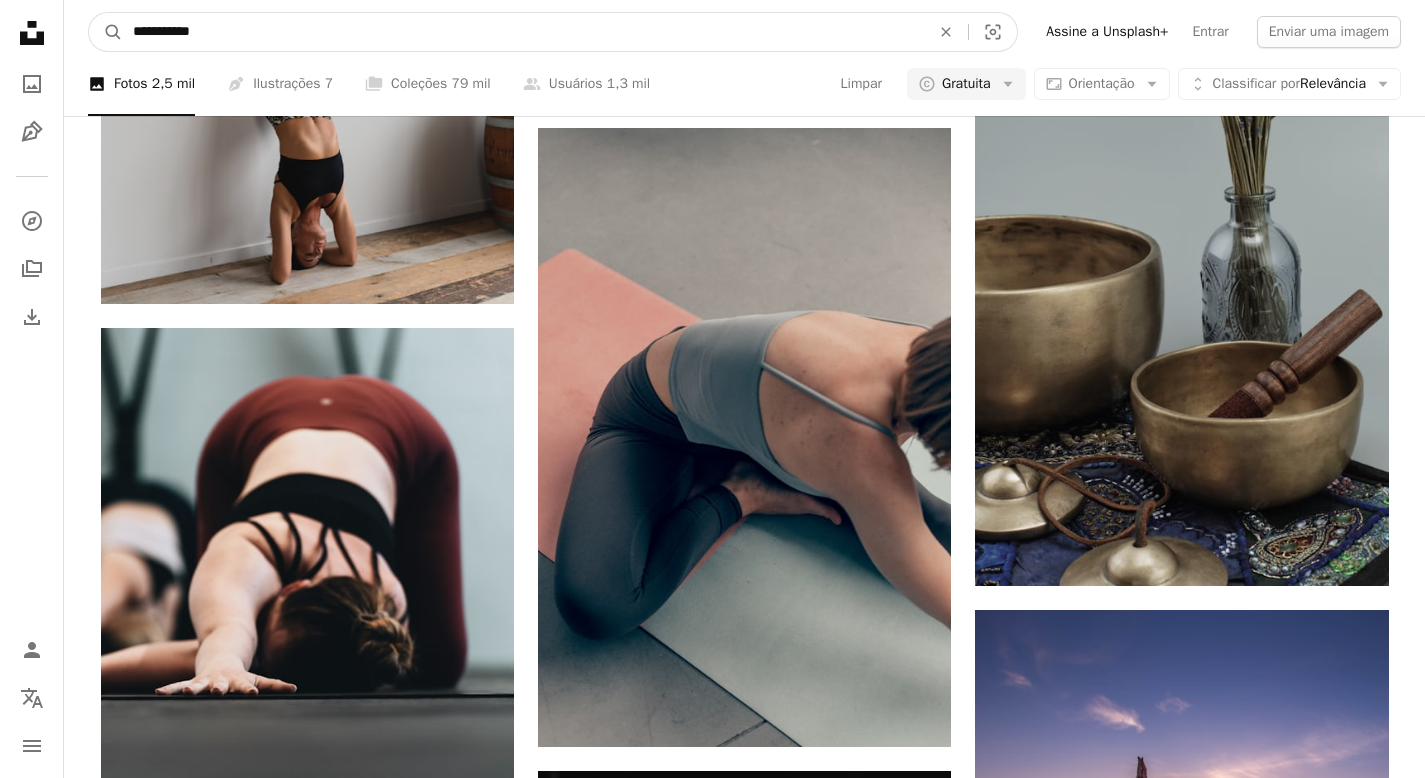 click on "A magnifying glass" at bounding box center (106, 32) 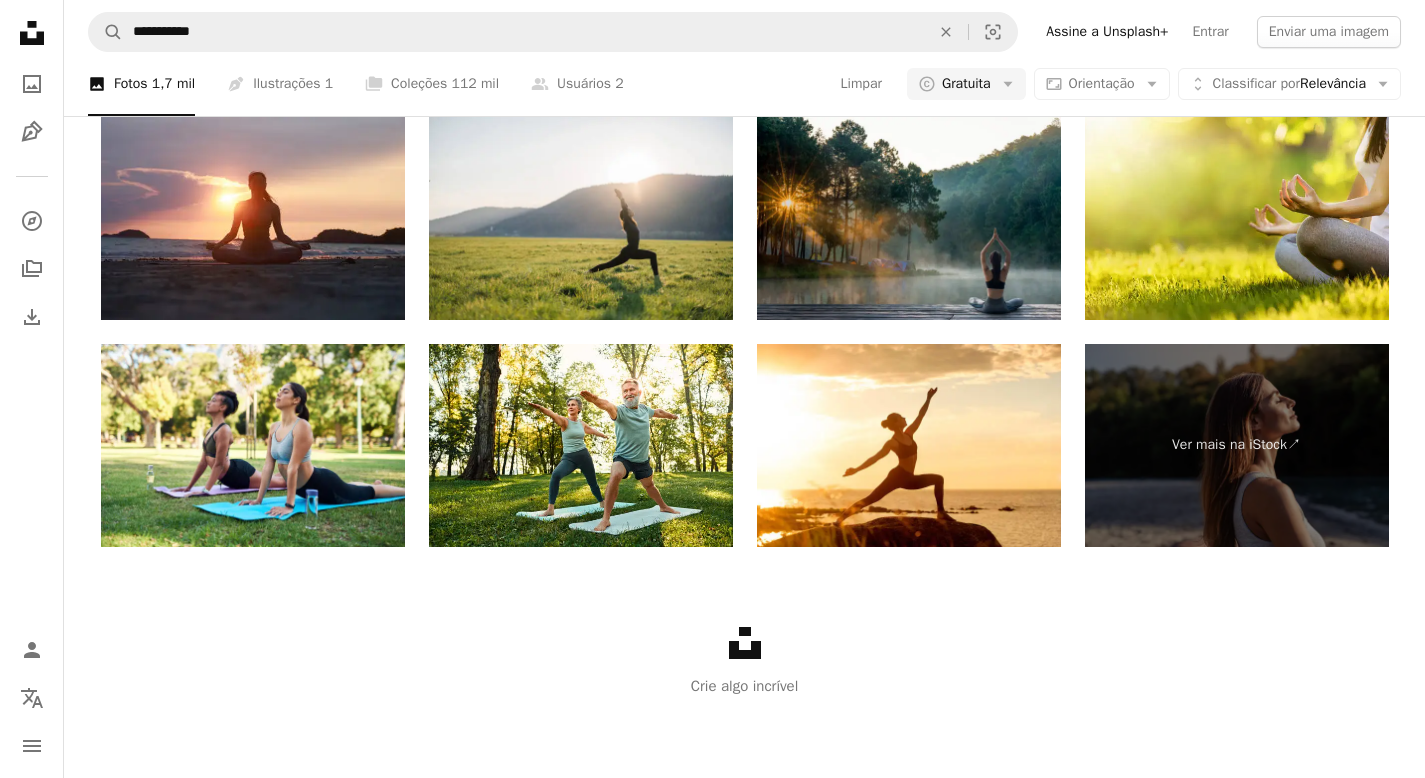 scroll, scrollTop: 3392, scrollLeft: 0, axis: vertical 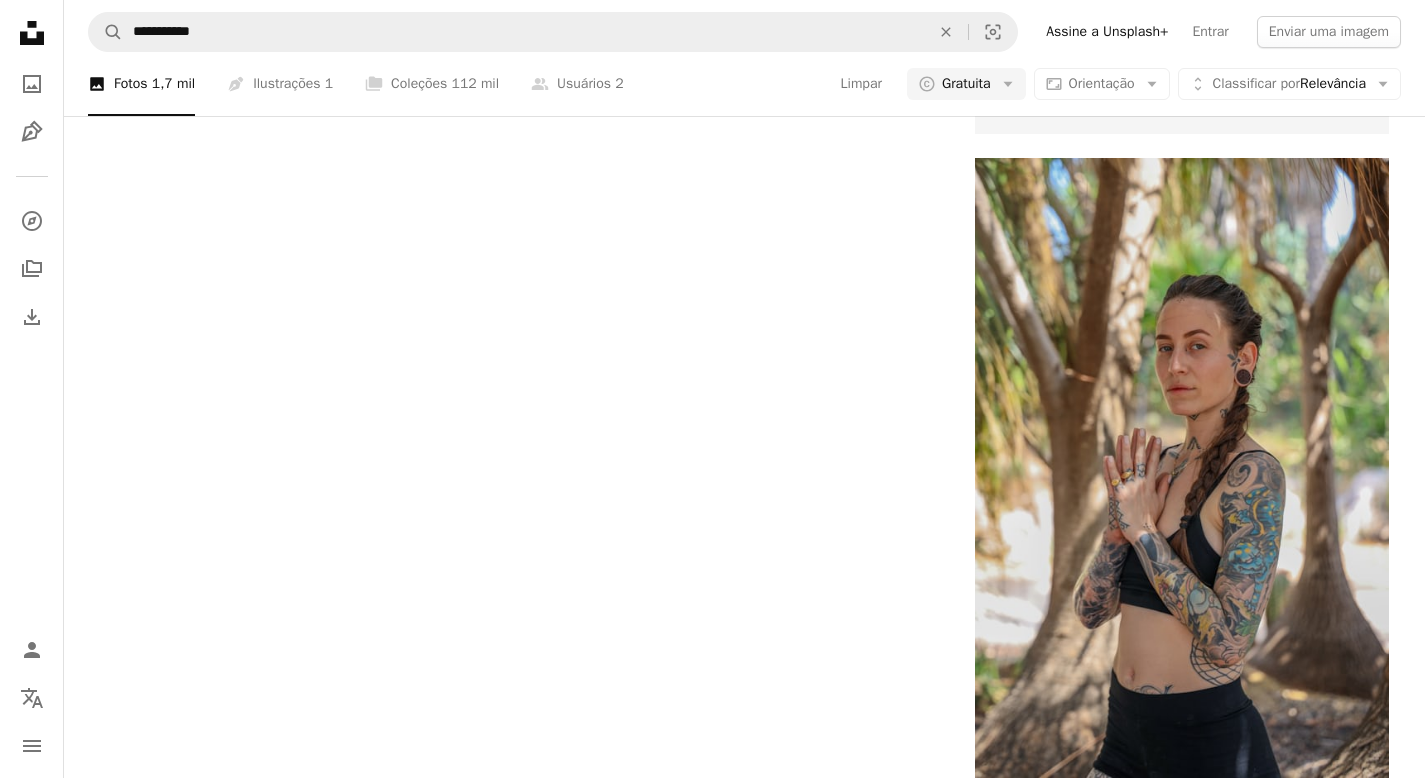 click at bounding box center (744, -7416) 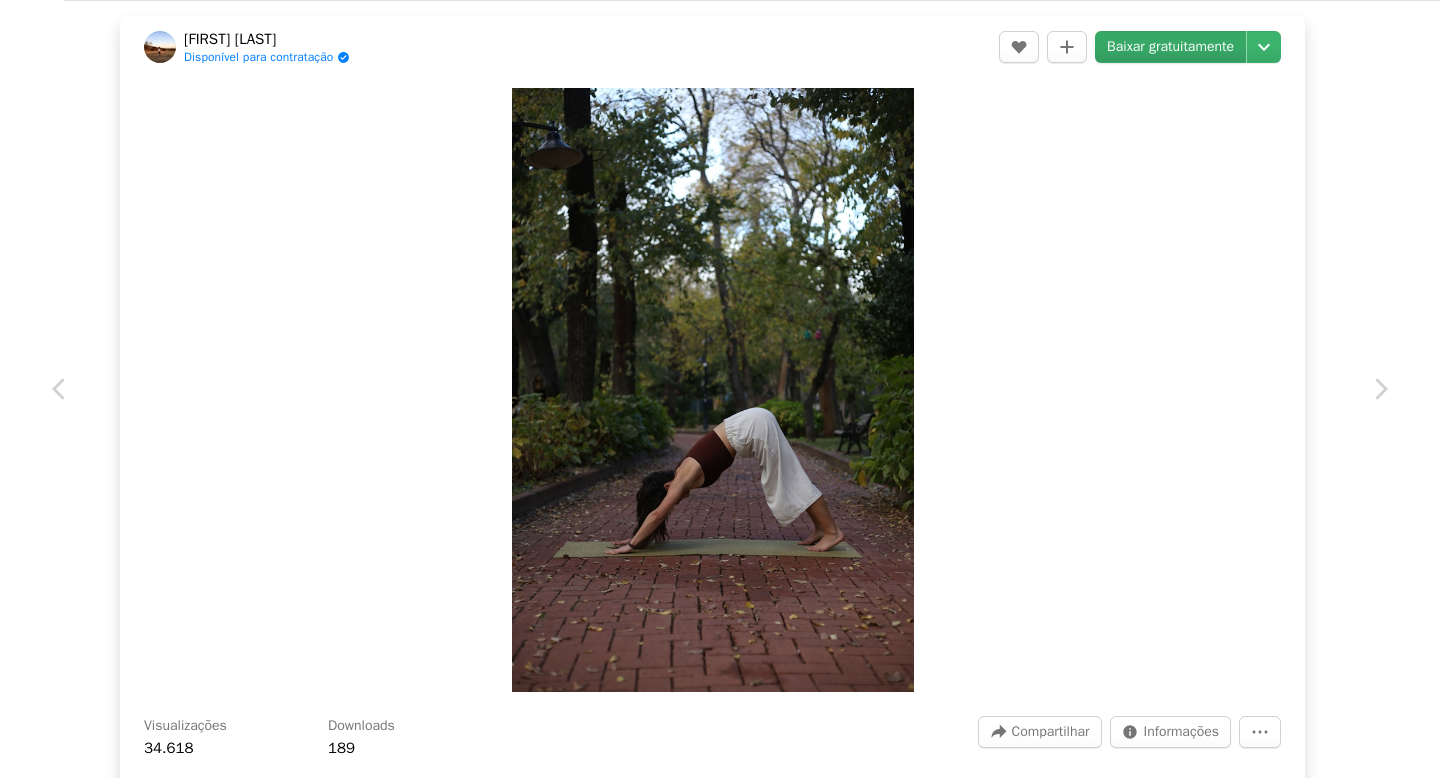 click on "Baixar gratuitamente" at bounding box center [1170, 47] 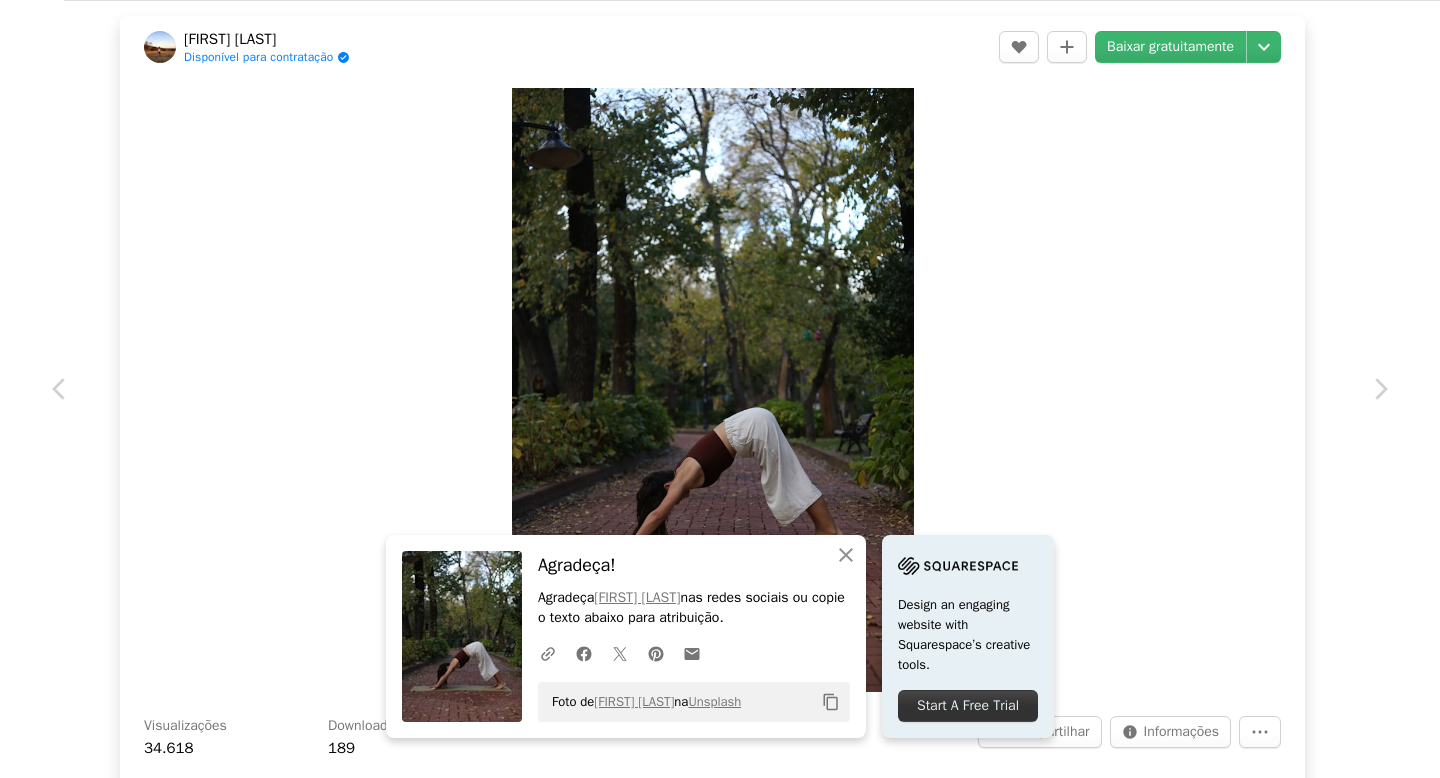 click on "An X shape Chevron left Chevron right An X shape Fechar Agradeça! Agradeça  [FIRST] [LAST]  nas redes sociais ou copie o texto abaixo para atribuição. A URL sharing icon (chains) Facebook icon X (formerly Twitter) icon Pinterest icon An envelope Foto de  [FIRST] [LAST]  na  Unsplash
Copy content Design an engaging website with Squarespace’s creative tools. Start A Free Trial [FIRST] [LAST] Disponível para contratação A checkmark inside of a circle A heart A plus sign Baixar gratuitamente Chevron down Zoom in Visualizações 34.618 Downloads 189 A forward-right arrow Compartilhar Info icon Informações More Actions Calendar outlined Publicada em  9 de outubro de 2023 Camera Canon, EOS 6D Safety Uso gratuito sob a  Licença da Unsplash ioga desporto fundo da natureza Forrest pose de ioga aula de yoga tapete de yoga yoga natureza Yoga na Natureza Cabeceira para ioga mulher aptidão fêmea adulto malhar calção Planos de fundo Pesquise imagens premium relacionadas na iStock  |  Ver mais na iStock" at bounding box center (720, 389) 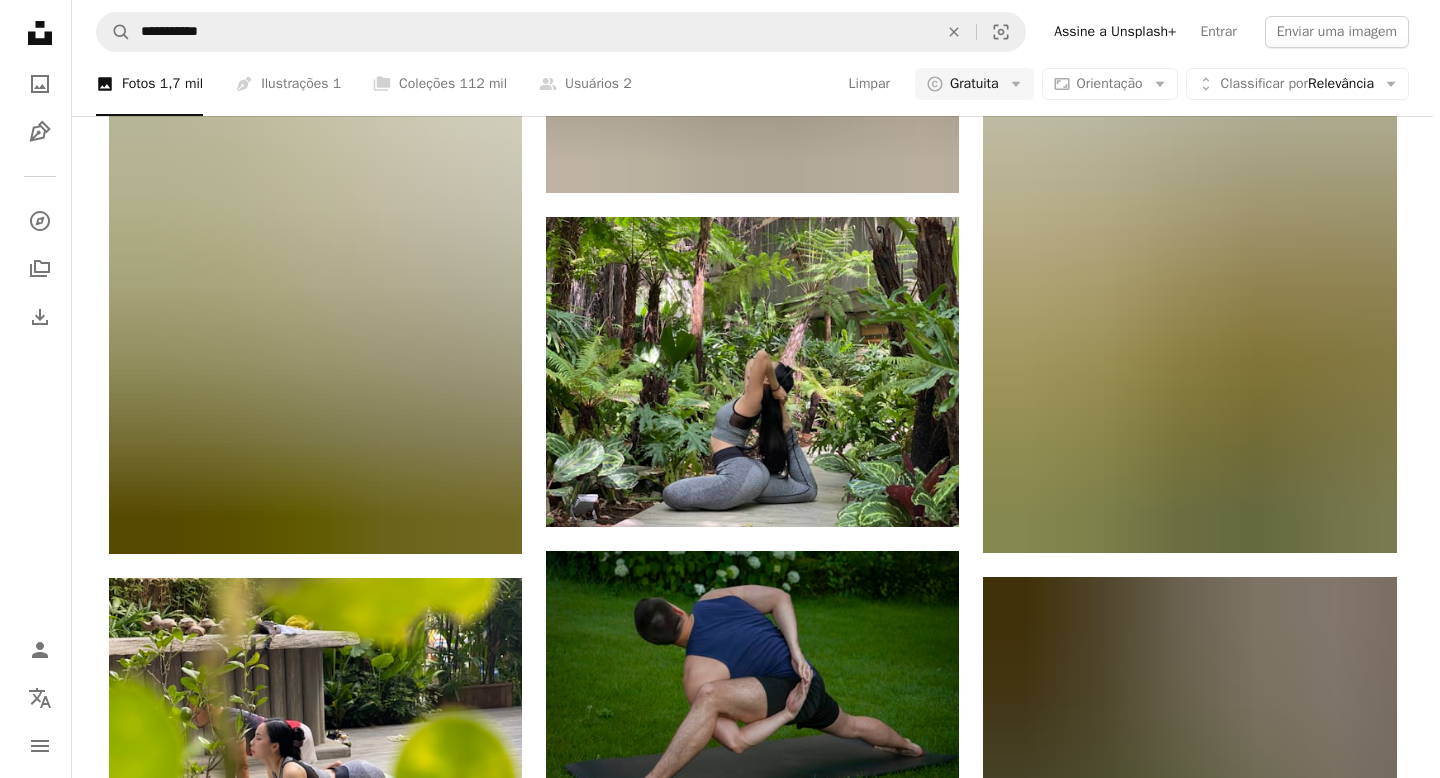 scroll, scrollTop: 16074, scrollLeft: 0, axis: vertical 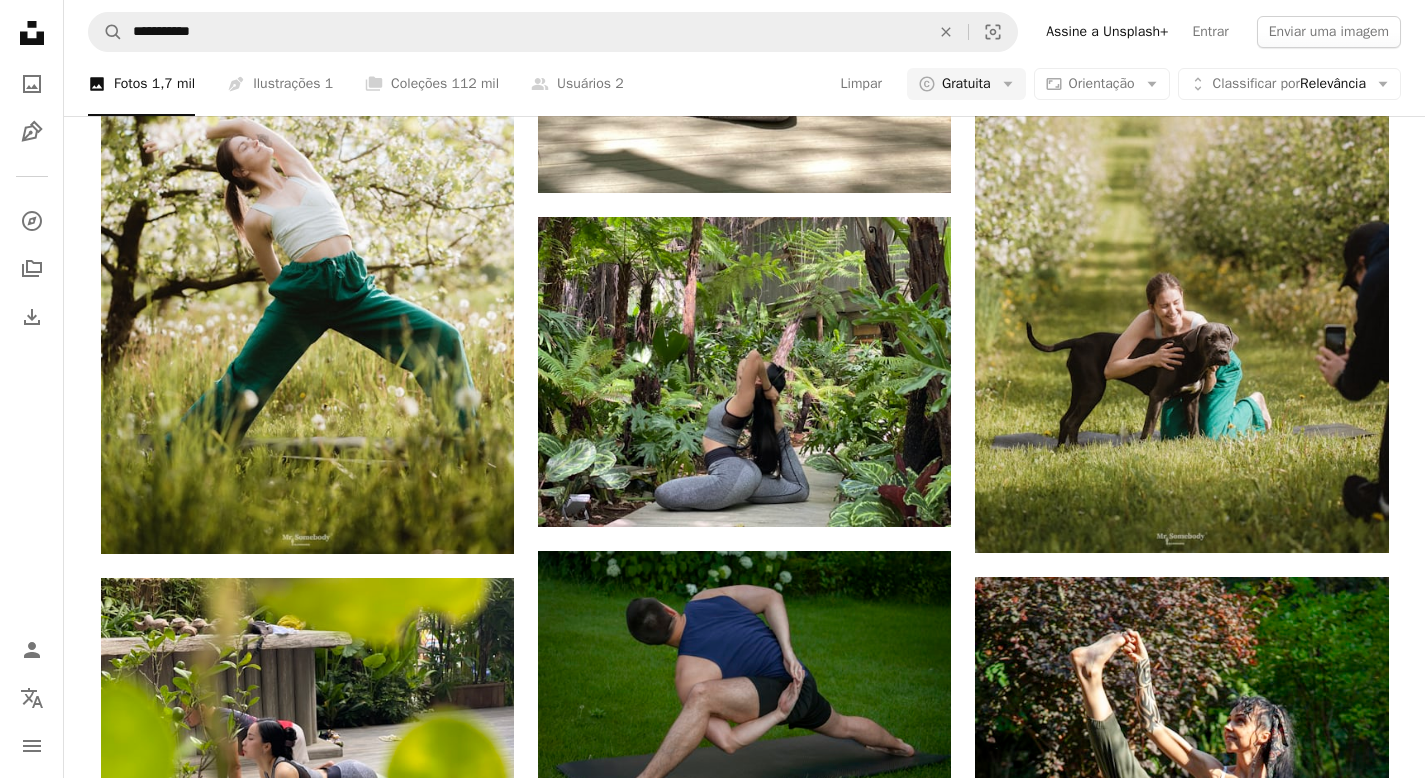 click at bounding box center [307, 3033] 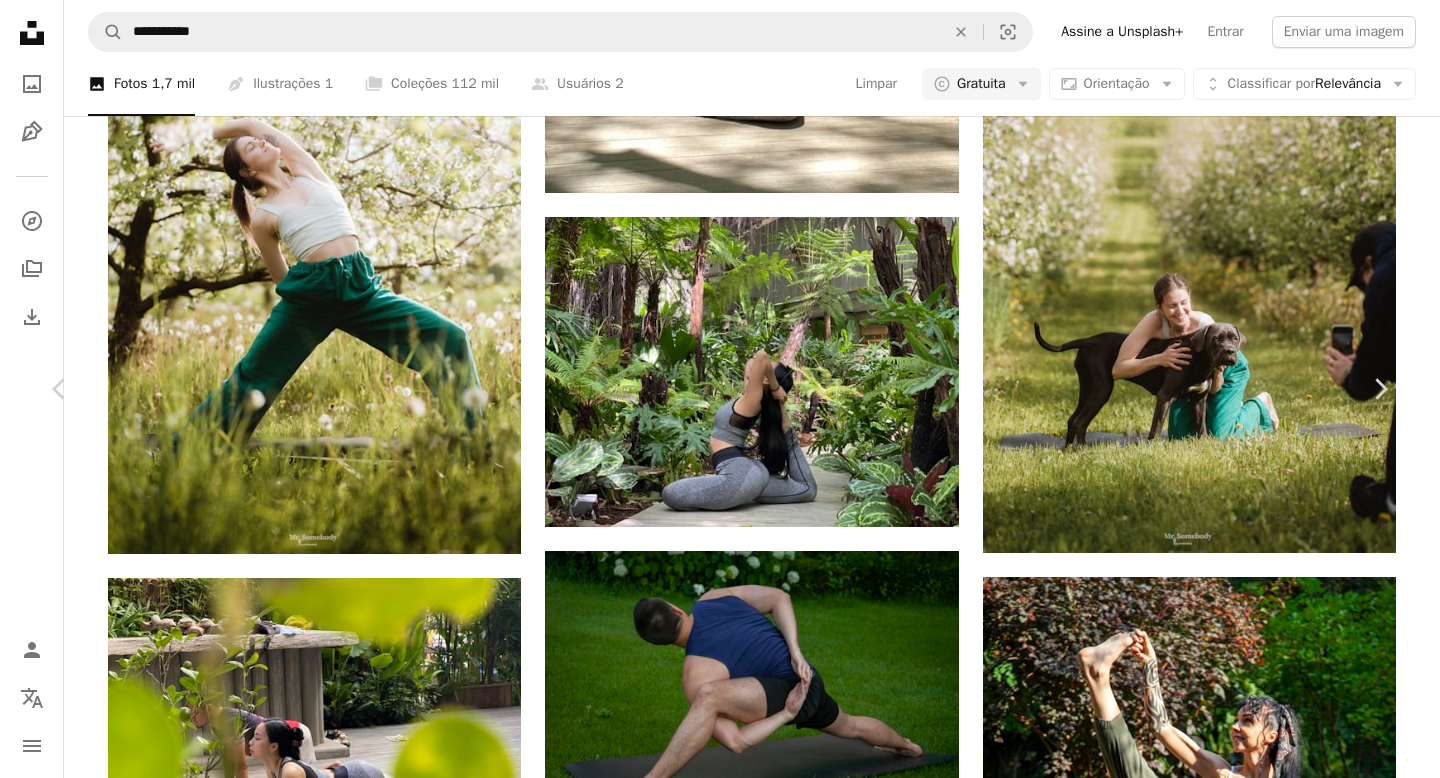 click on "Baixar gratuitamente" at bounding box center (1170, 8123) 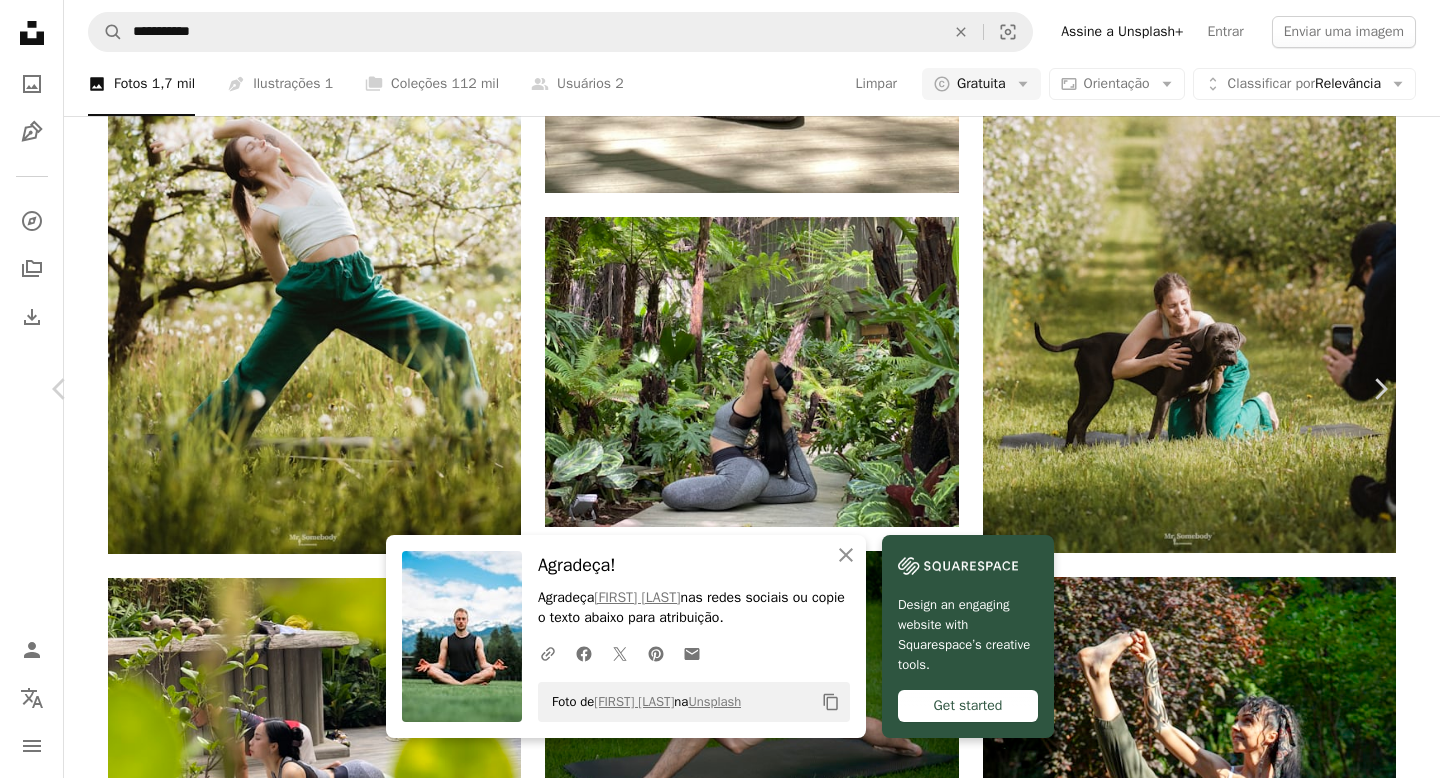 scroll, scrollTop: 1400, scrollLeft: 0, axis: vertical 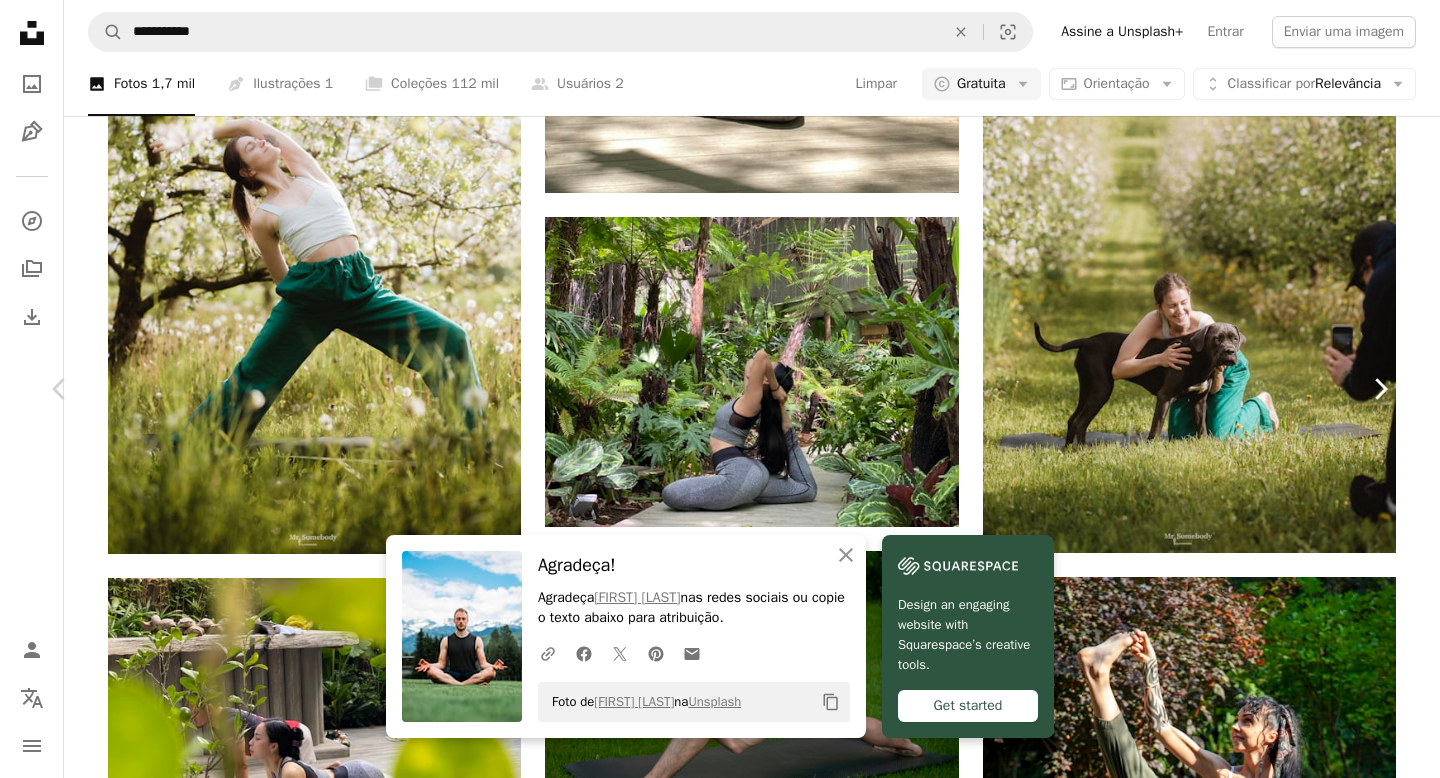 click on "Chevron right" at bounding box center [1380, 389] 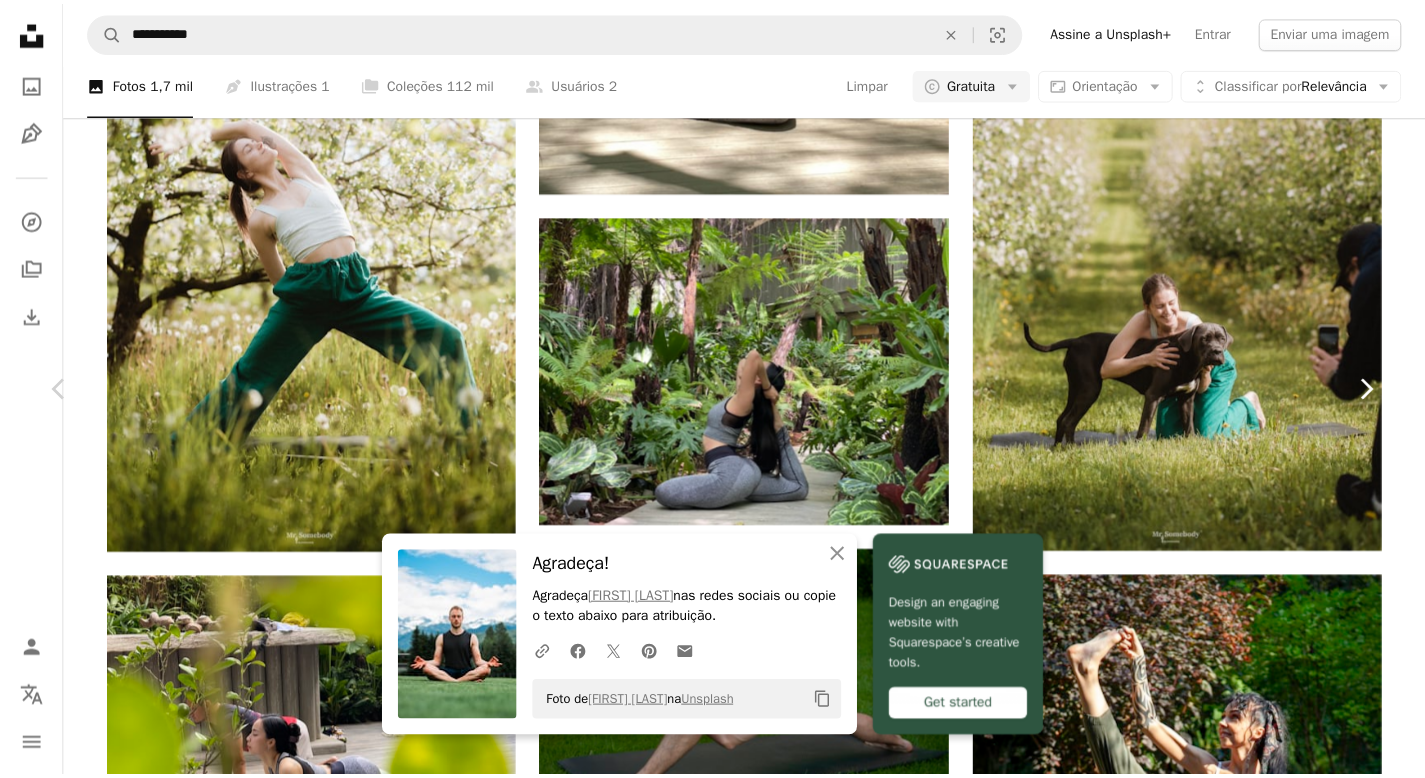 scroll, scrollTop: 0, scrollLeft: 0, axis: both 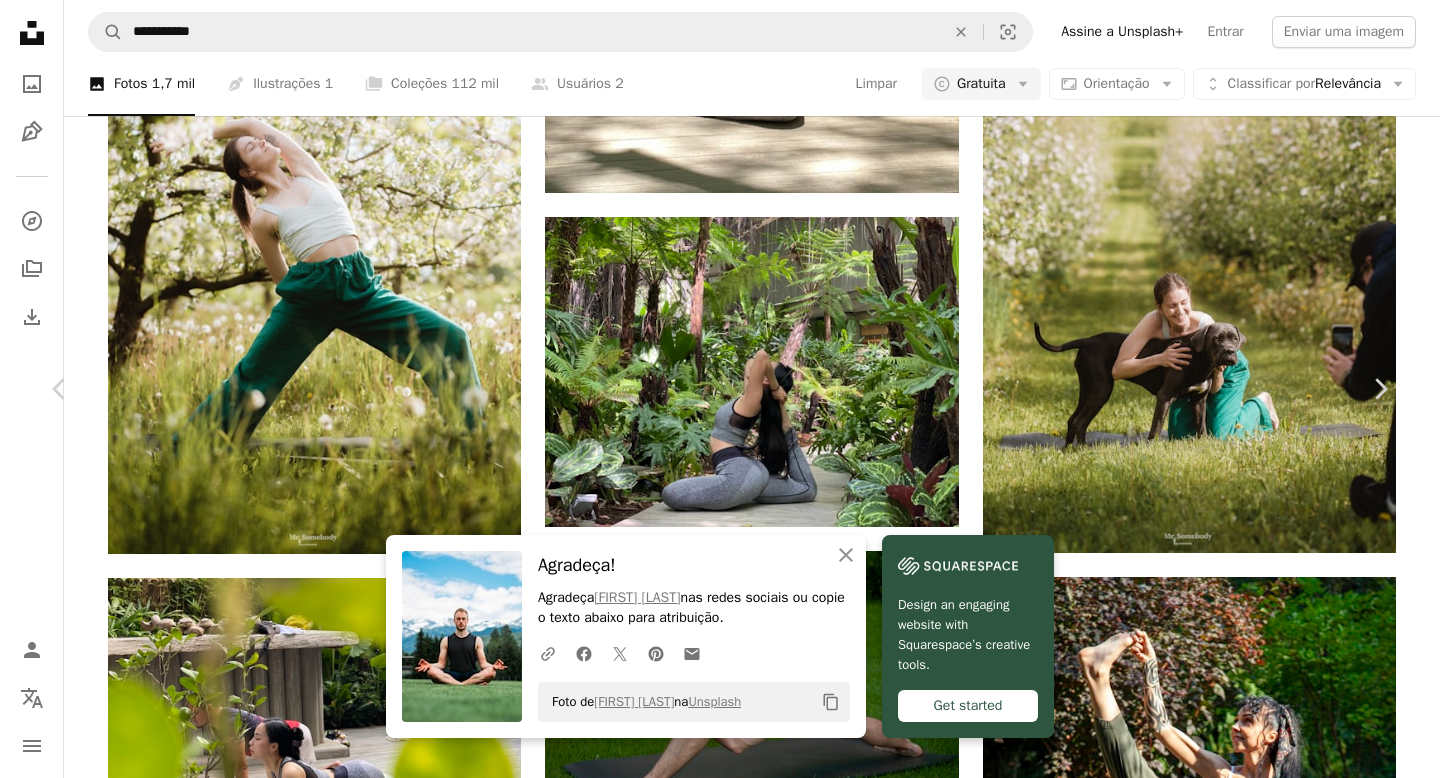 click on "An X shape Chevron left Chevron right An X shape Fechar Agradeça! Agradeça [FIRST] [LAST] nas redes sociais ou copie o texto abaixo para atribuição. A URL sharing icon (chains) Facebook icon X (formerly Twitter) icon Pinterest icon An envelope Foto de [FIRST] [LAST] na Unsplash
Copy content Design an engaging website with Squarespace’s creative tools. Get started [FIRST] [LAST] elmaurer A heart A plus sign Baixar gratuitamente Chevron down Zoom in Visualizações 14.944 Downloads 62 A forward-right arrow Compartilhar Info icon Informações More Actions A map marker Roque Nublo, Spanien Calendar outlined Publicada em [DATE] Camera NIKON CORPORATION, NIKON Z 6 Safety Uso gratuito sob a Licença da Unsplash verão ioga paz liberdade relaxar pose de ioga caminhada respiração mulher humano aptidão fêmea adulto exercício malhar calção espanhol Imagens Creative Commons Pesquise imagens premium relacionadas na iStock  |  Economize 20% com o código UNSPLASH20 Ver mais na iStock" at bounding box center [720, 8465] 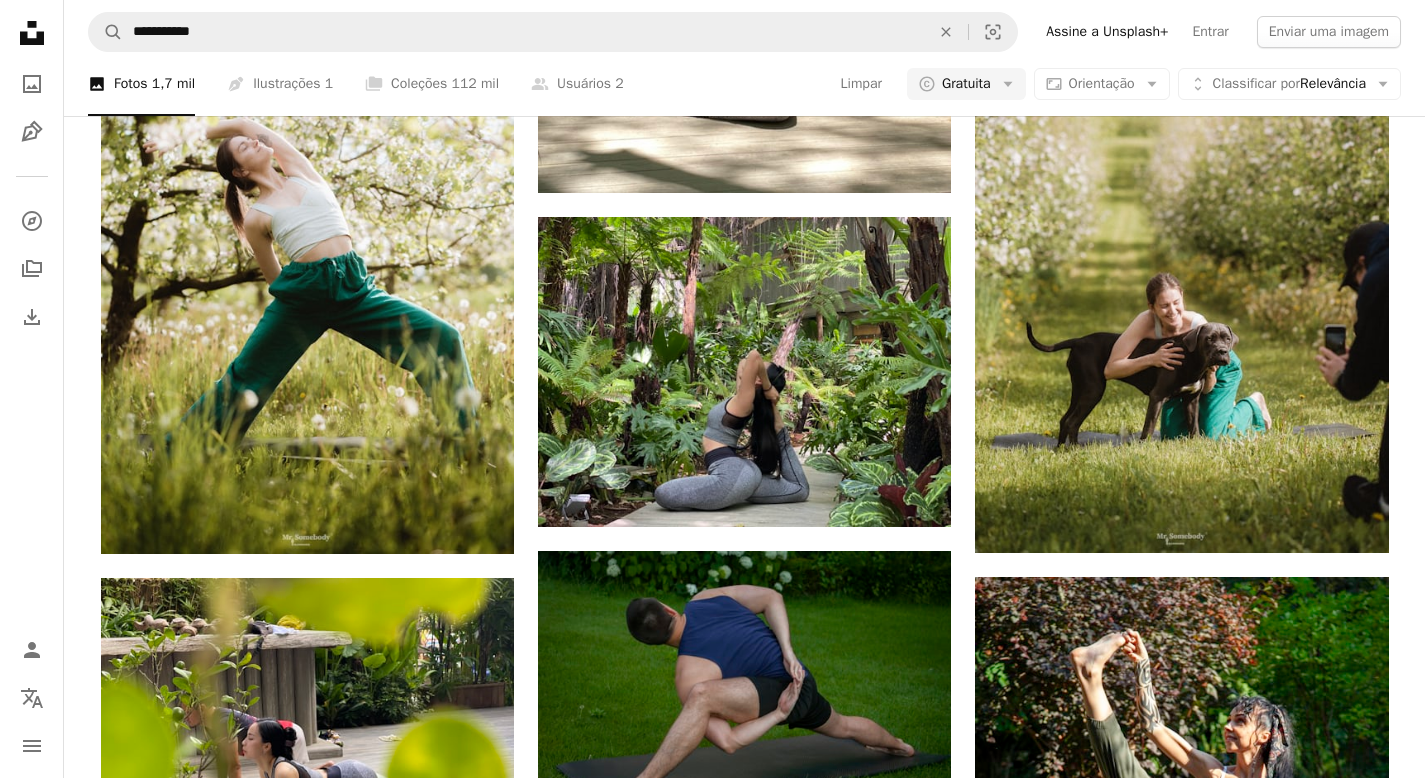 scroll, scrollTop: 61873, scrollLeft: 0, axis: vertical 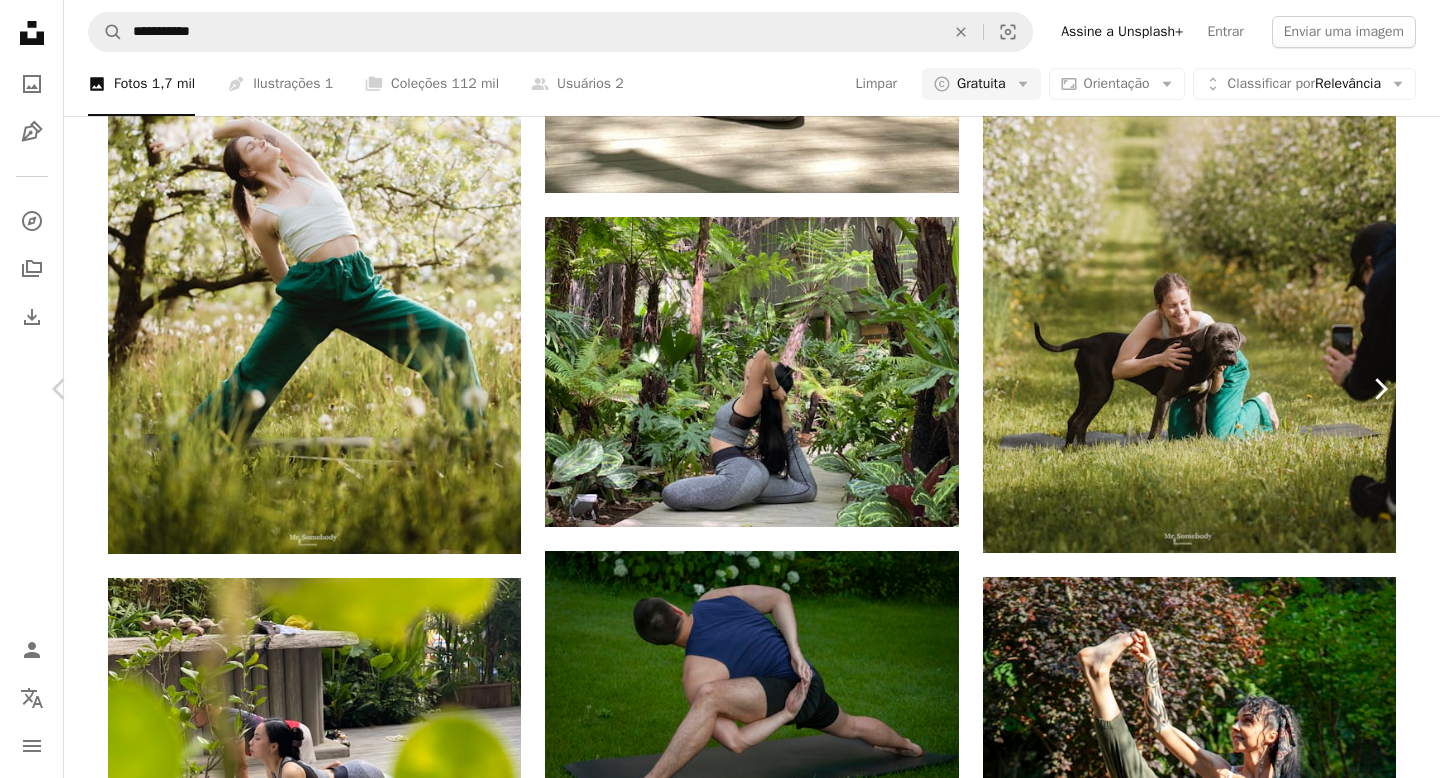 click on "Chevron right" at bounding box center [1380, 389] 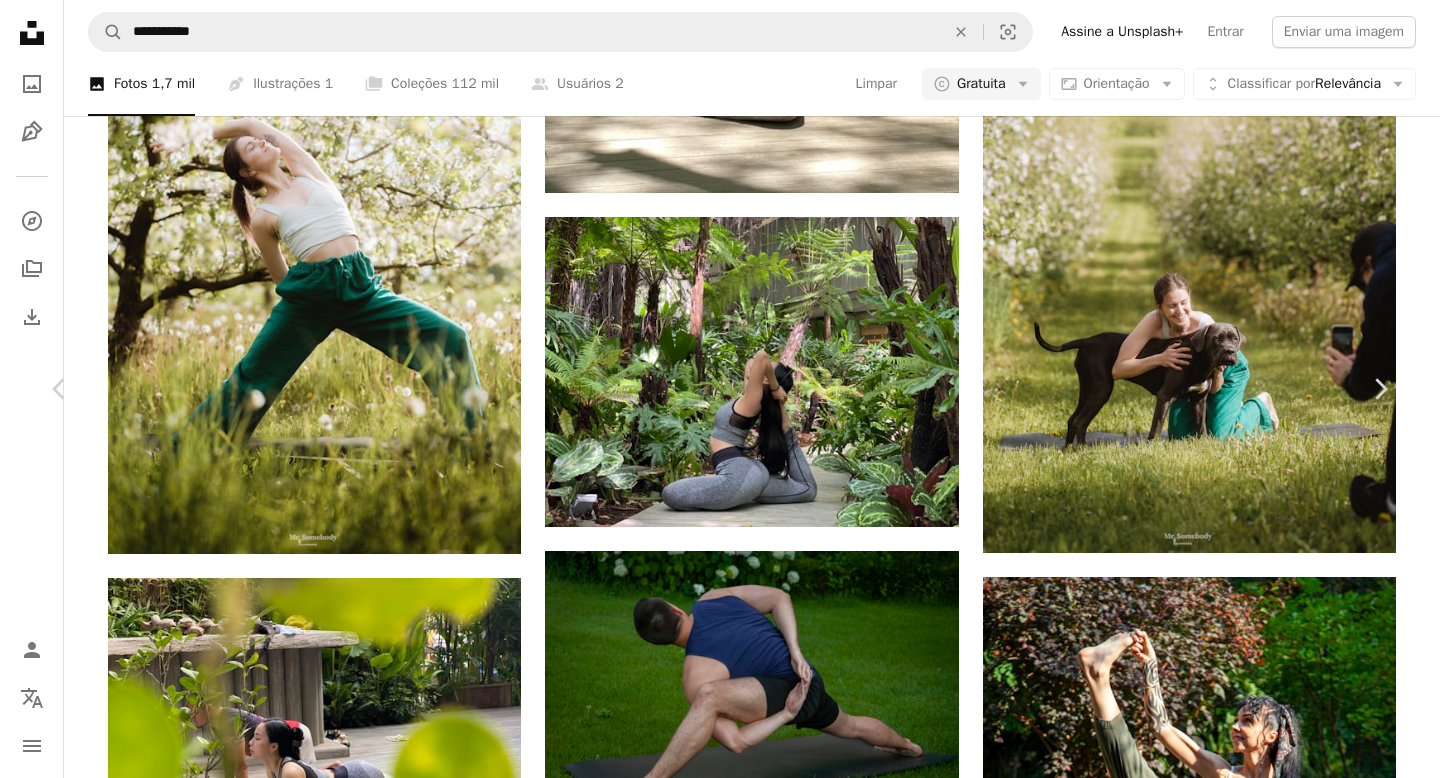 click on "An X shape Chevron left Chevron right [FIRST] [LAST] Disponível para contratação A checkmark inside of a circle A heart A plus sign Baixar gratuitamente Chevron down Zoom in ––– ––  –– ––– –––– –––– ––– ––  –– ––– –––– –––– ––– ––  –– ––– –––– –––– A forward-right arrow Compartilhar Info icon Informações More Actions –––   – –––  – – ––  – ––––. ––– ––– ––––  –––– ––– ––– – –––– –––– ––– –––   –––– –––– Pesquise imagens premium relacionadas na iStock  |  Economize 20% com o código UNSPLASH20 Imagens relacionadas" at bounding box center (720, 53918) 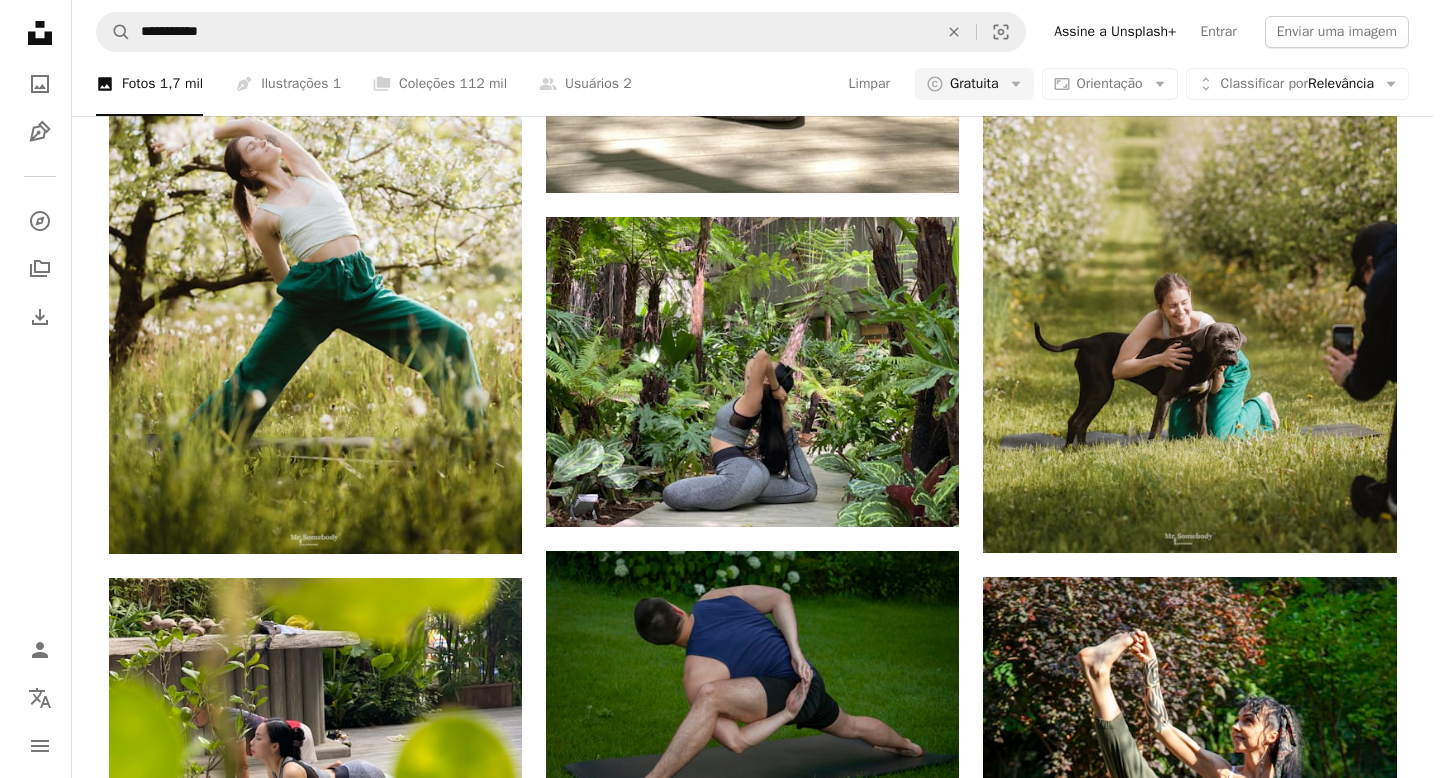 scroll, scrollTop: 27082, scrollLeft: 0, axis: vertical 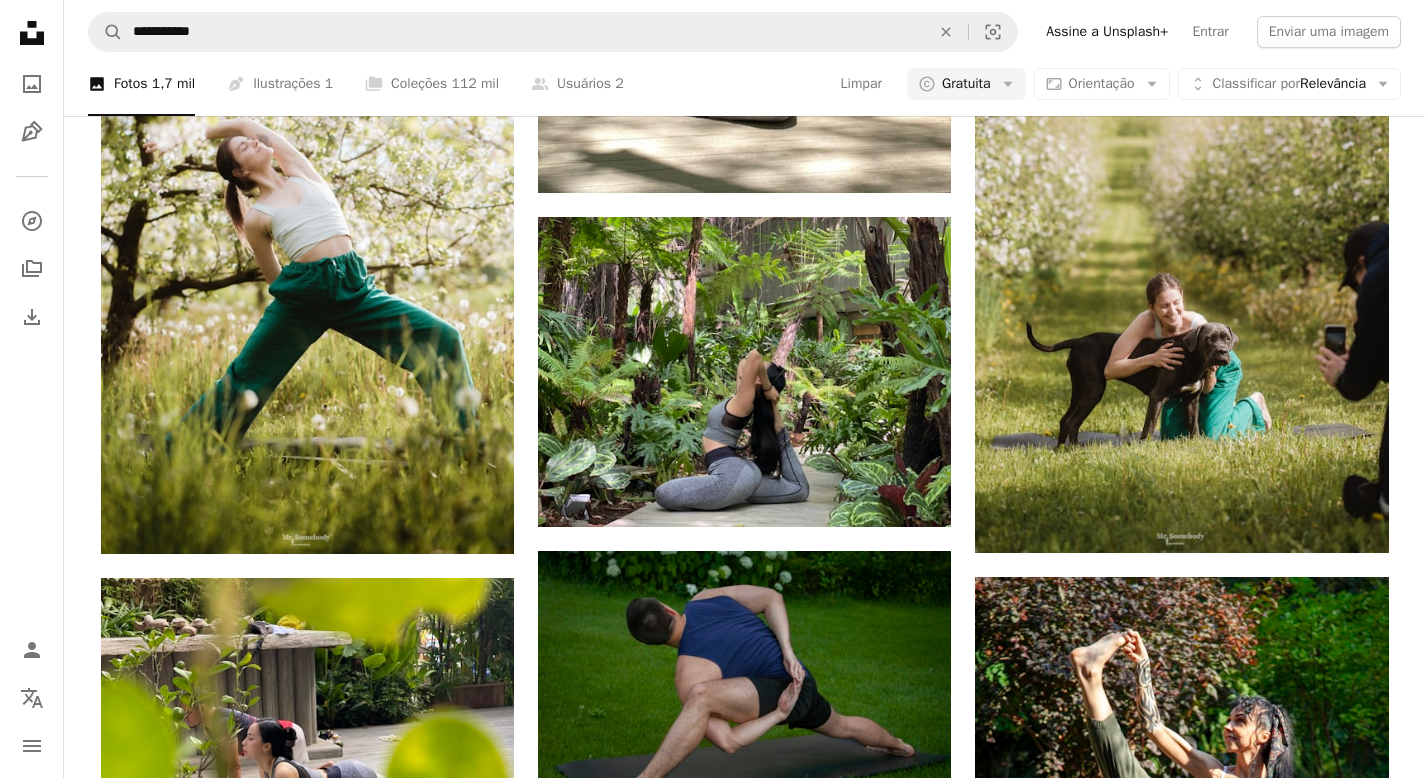 click at bounding box center (307, 13908) 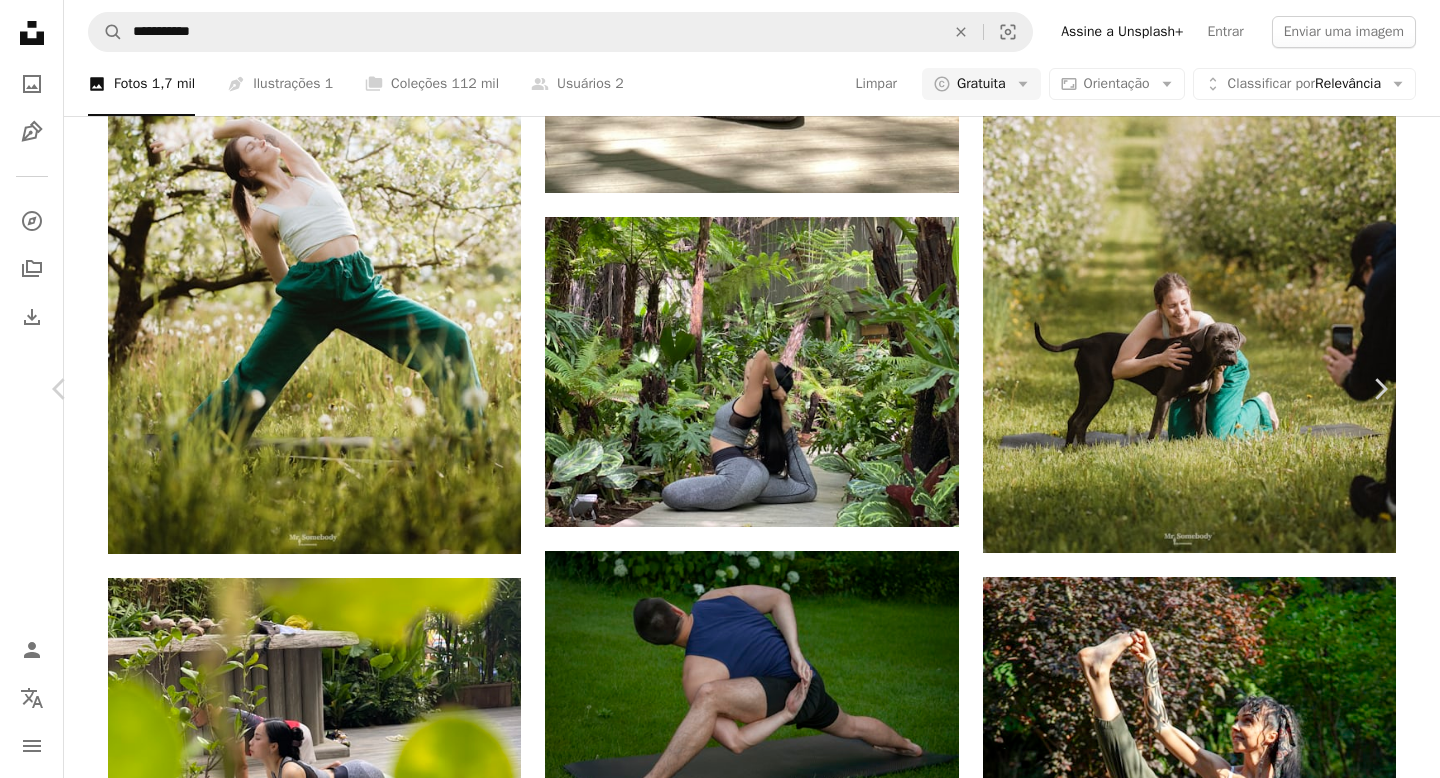 scroll, scrollTop: 7719, scrollLeft: 0, axis: vertical 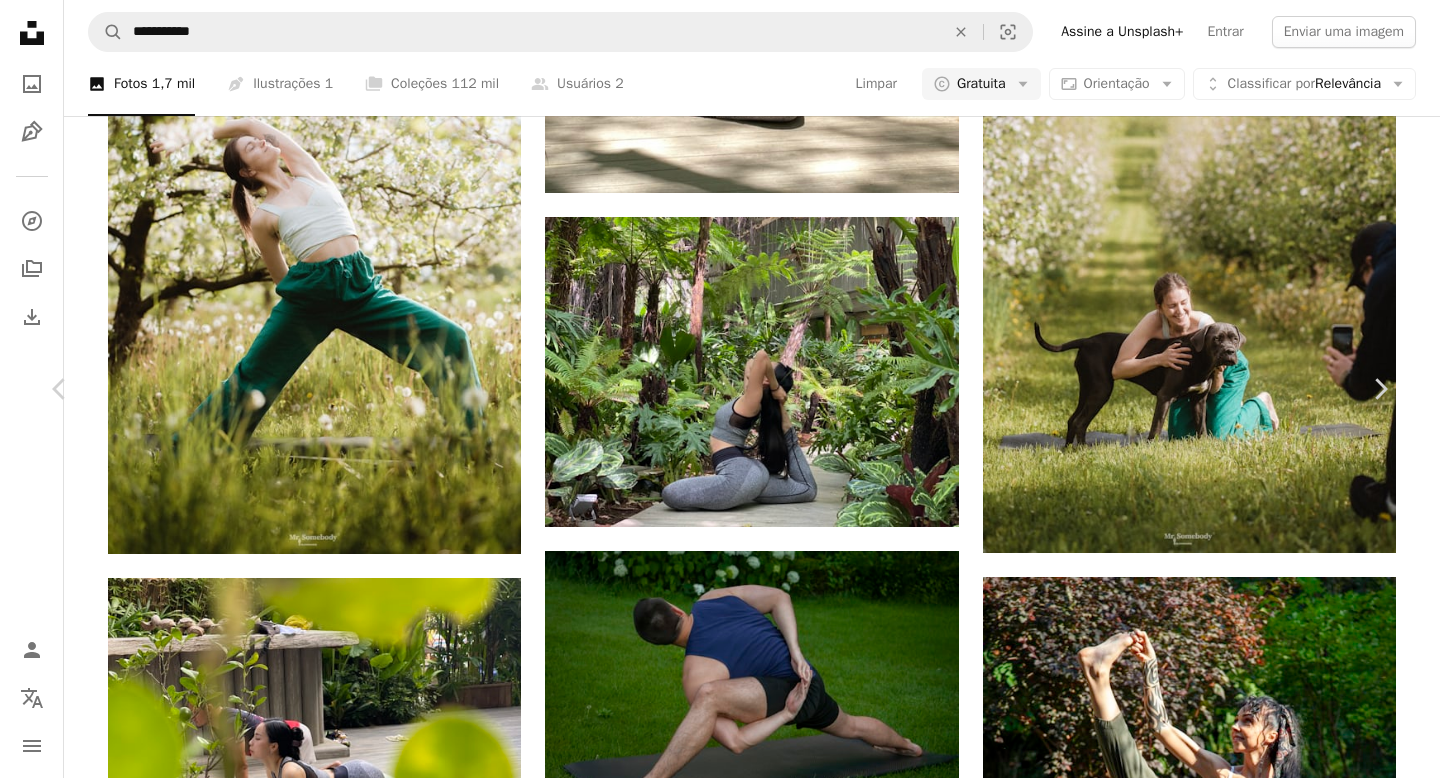 click at bounding box center (325, 54350) 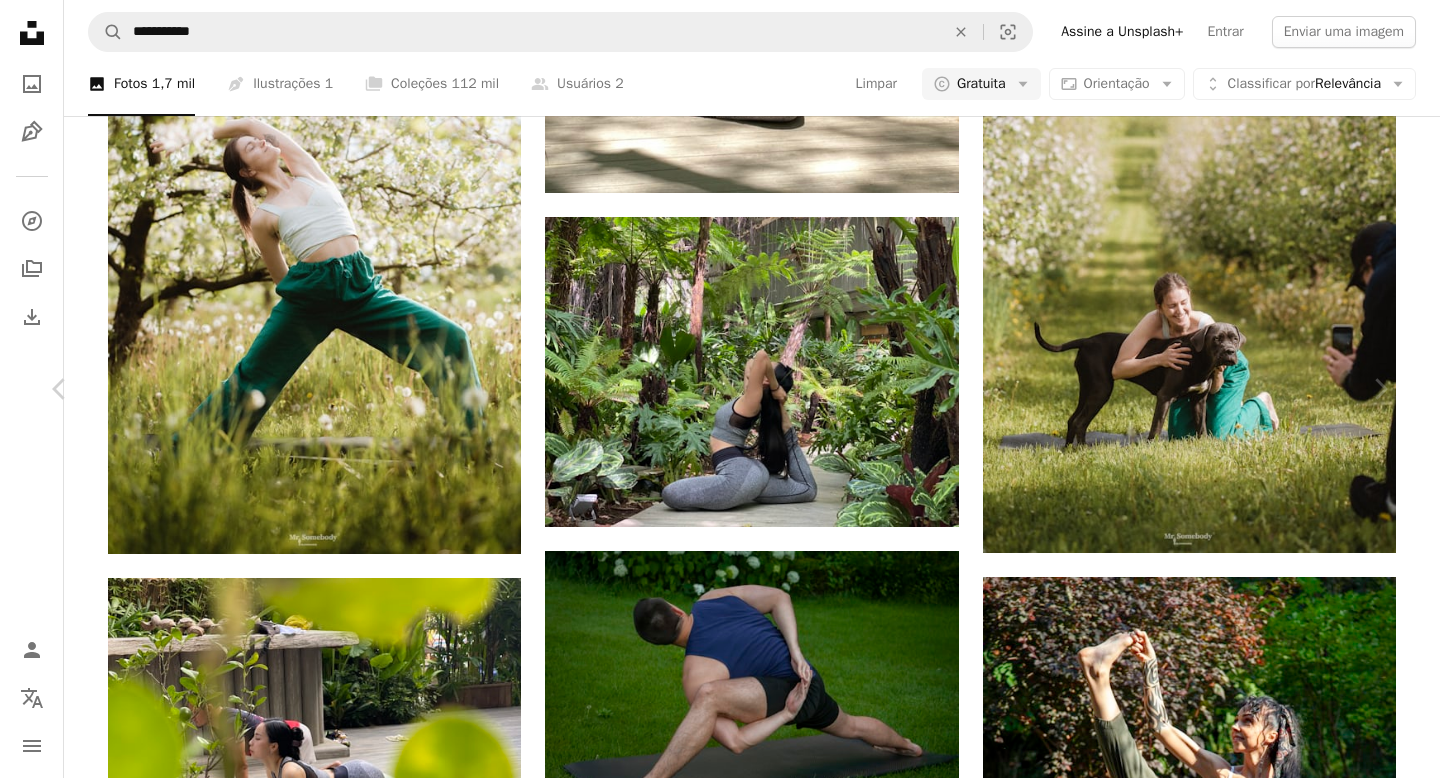 scroll, scrollTop: 33, scrollLeft: 0, axis: vertical 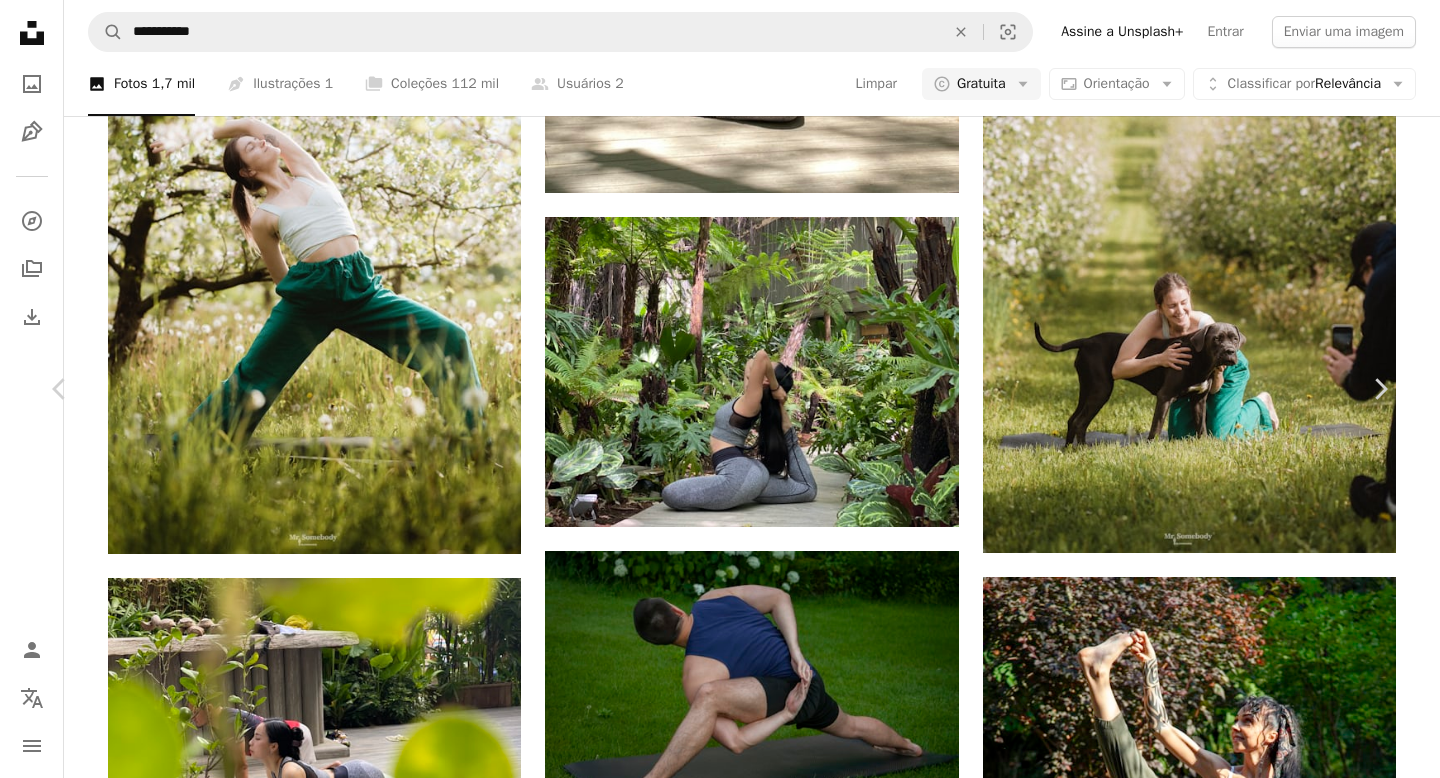 click on "[FIRST] [LAST] Disponível para contratação A checkmark inside of a circle A heart A plus sign Baixar gratuitamente Chevron down" at bounding box center (712, 53576) 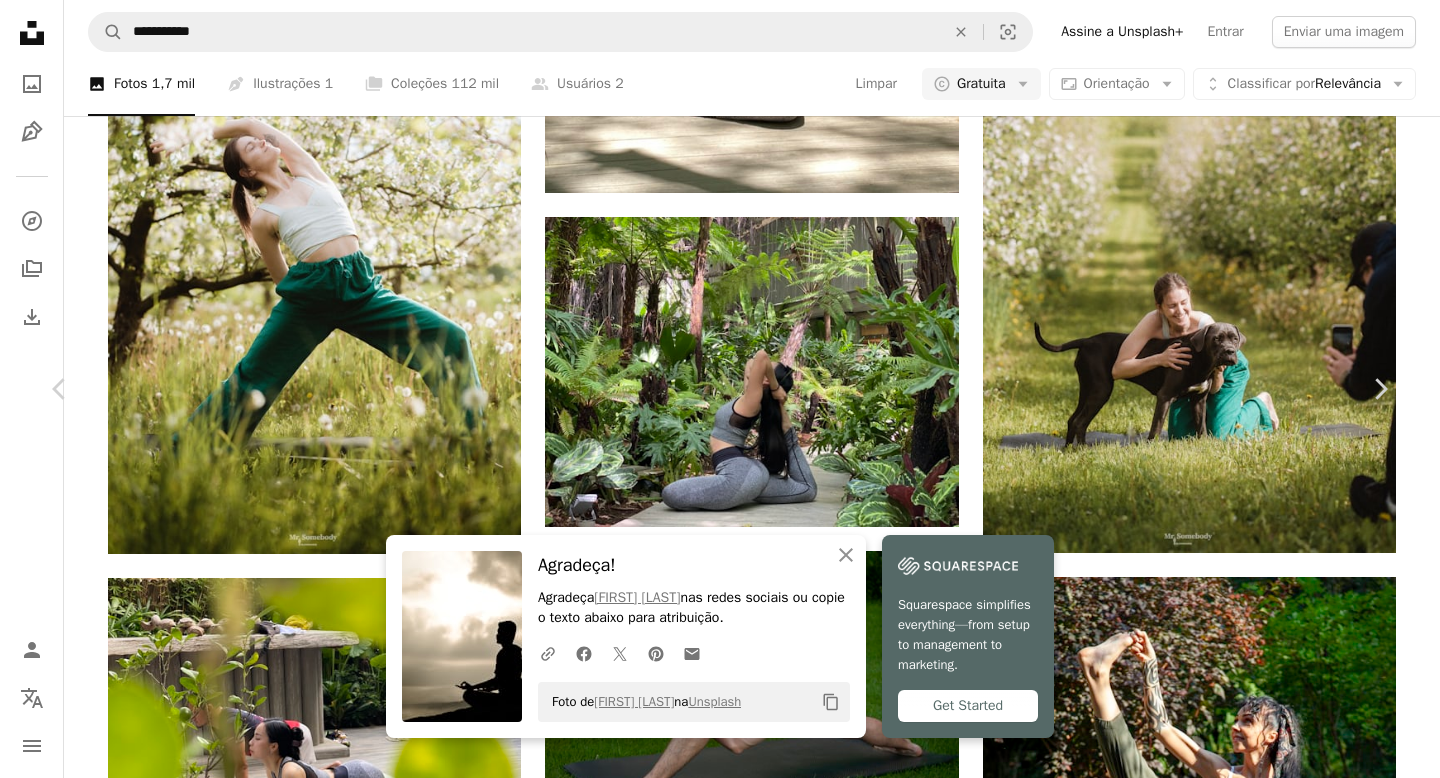 scroll, scrollTop: 2480, scrollLeft: 0, axis: vertical 